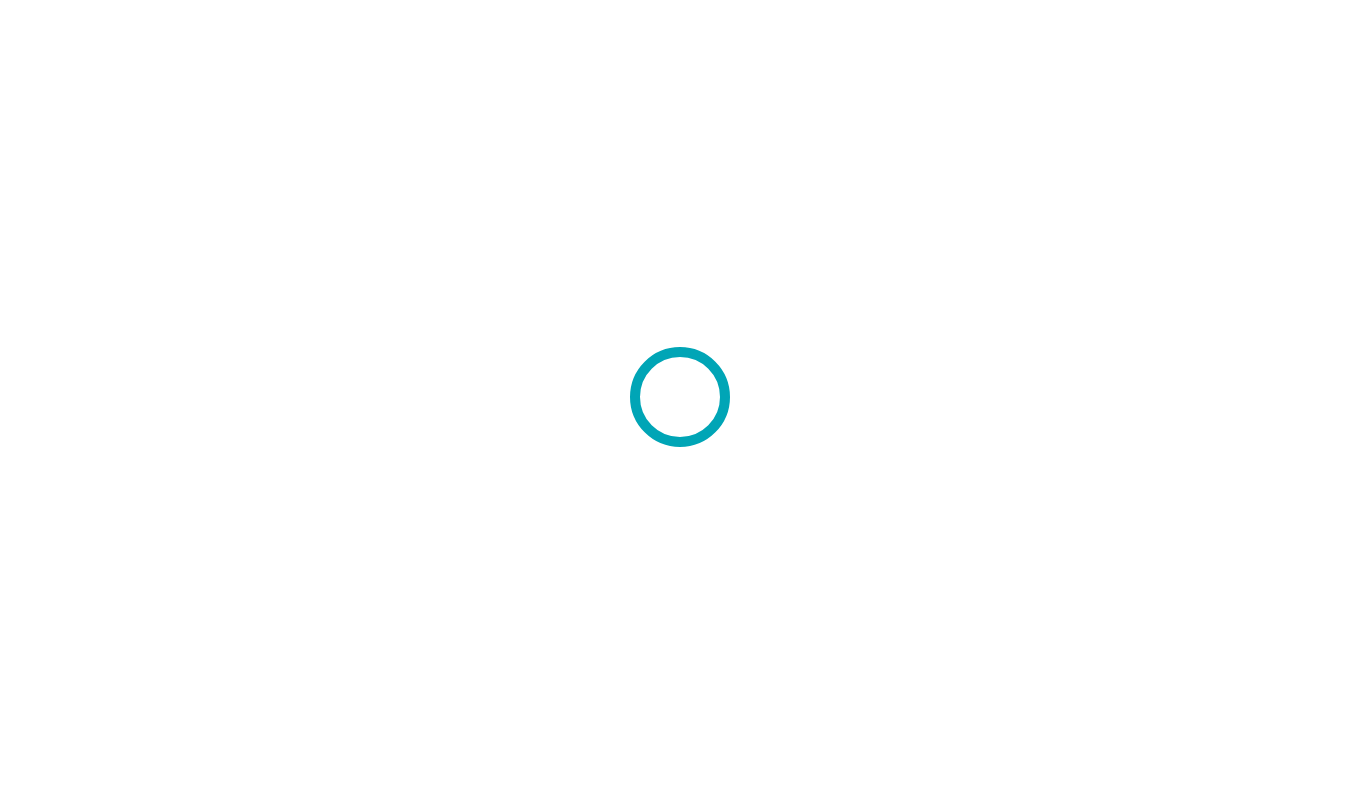 scroll, scrollTop: 0, scrollLeft: 0, axis: both 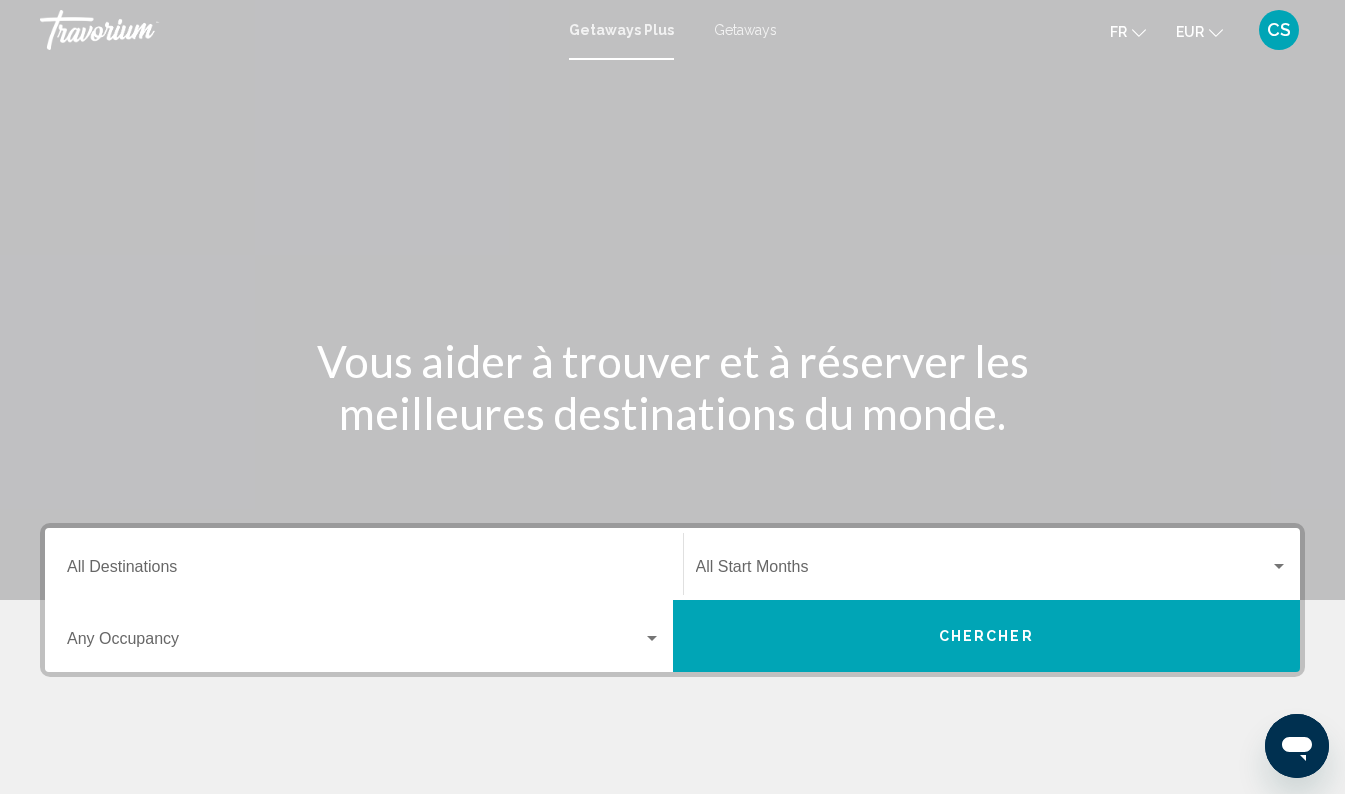 click on "Getaways" at bounding box center (745, 30) 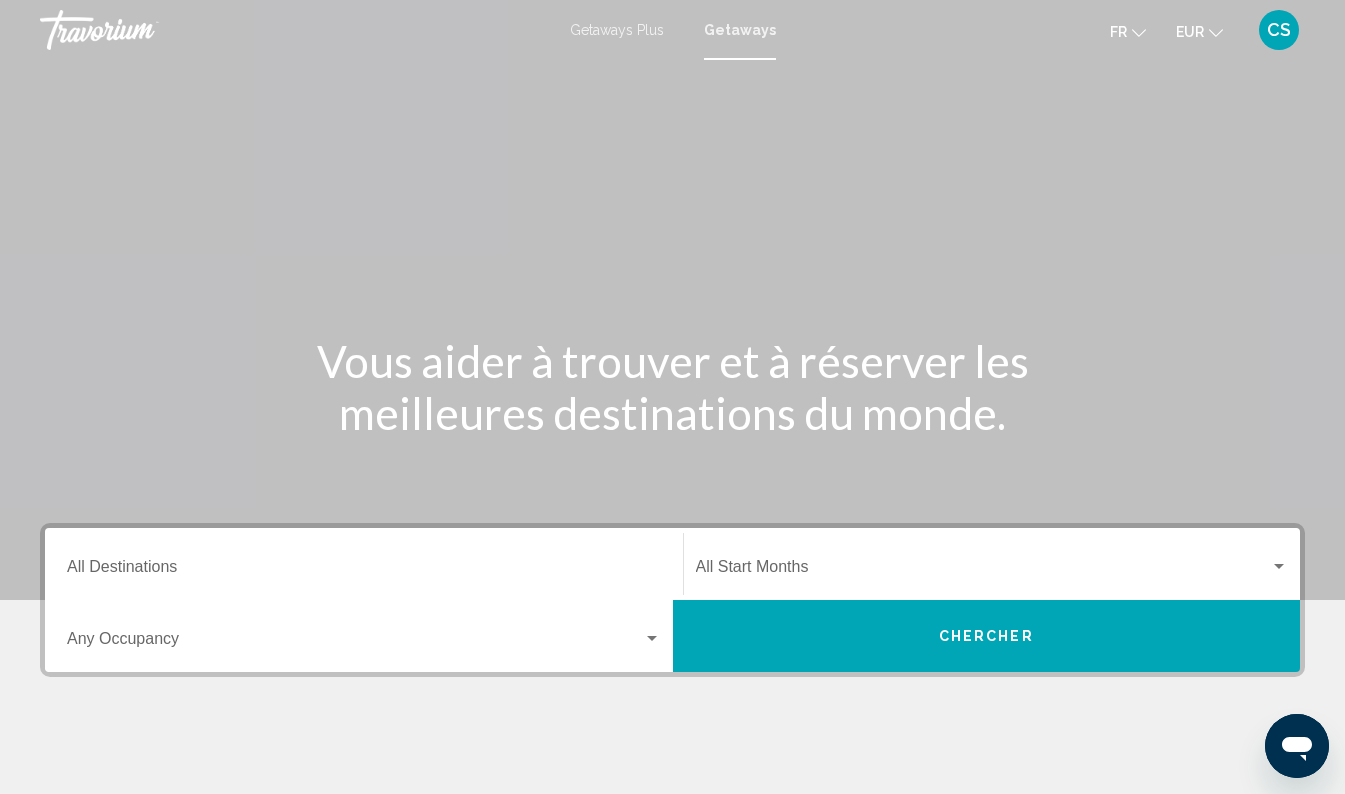 click on "Destination All Destinations" at bounding box center (364, 571) 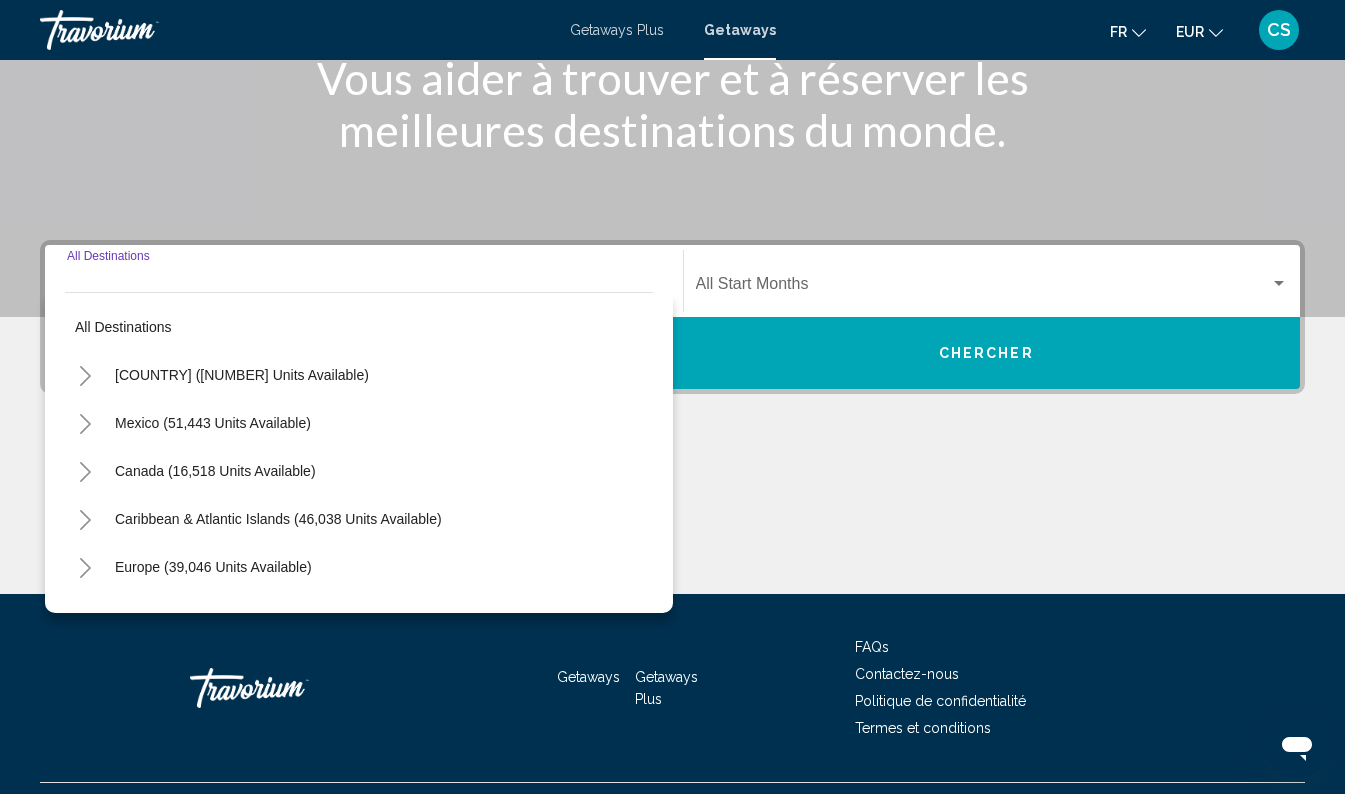 scroll, scrollTop: 328, scrollLeft: 0, axis: vertical 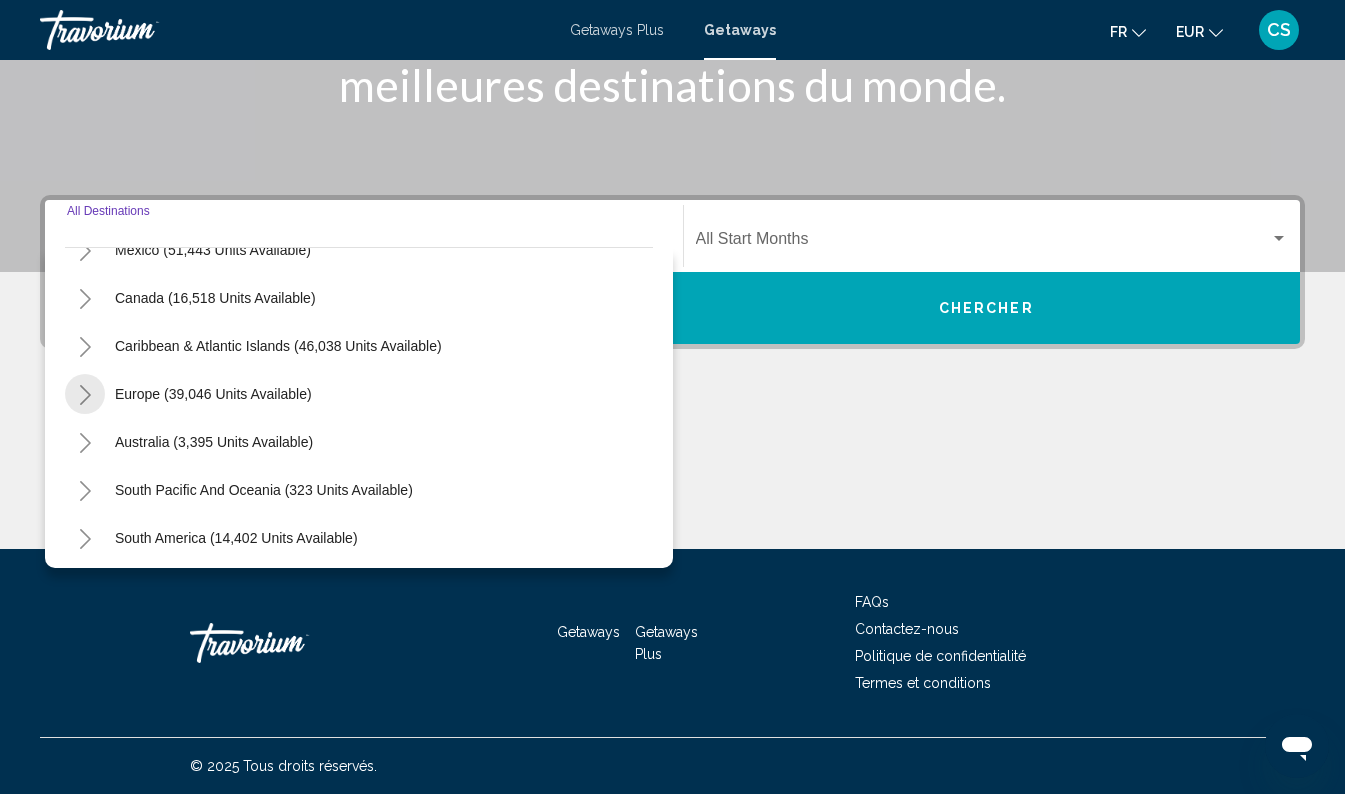click 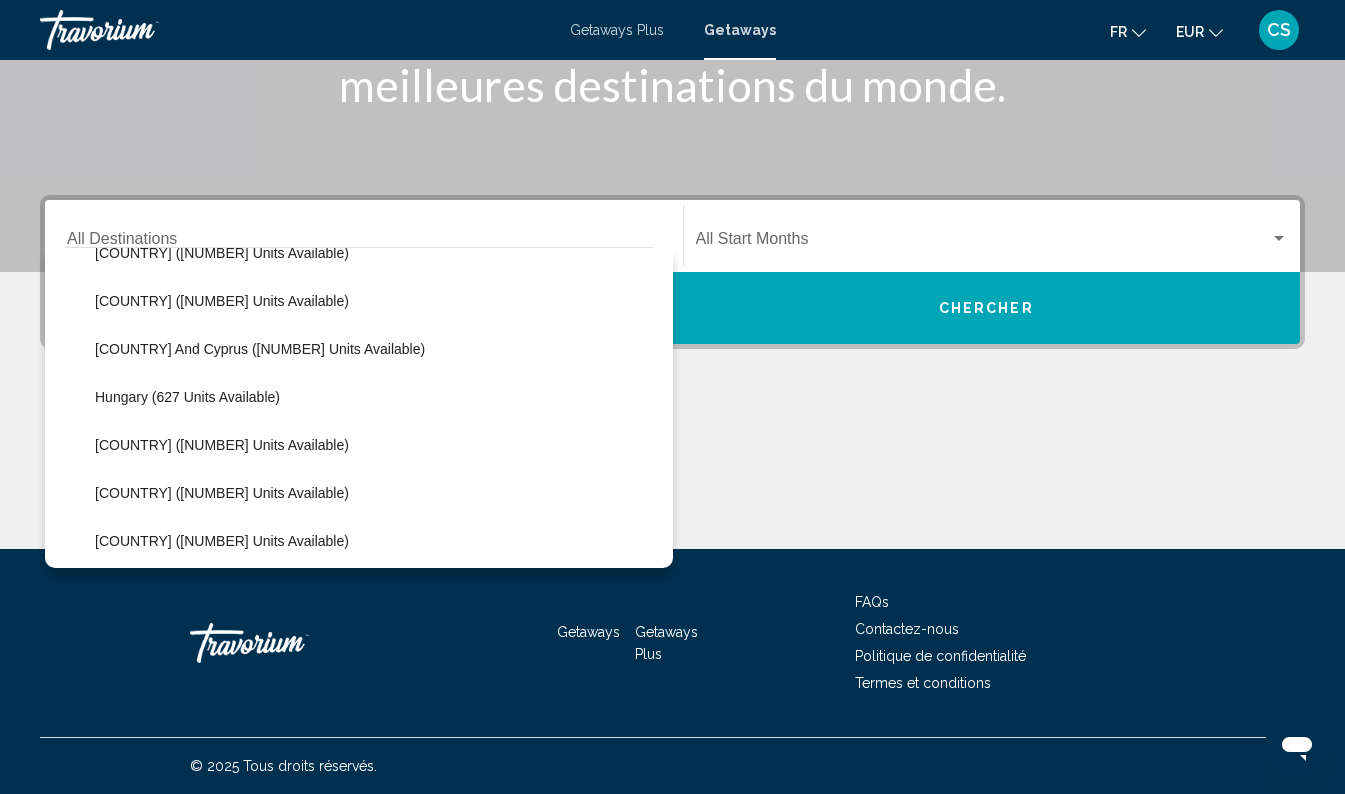 scroll, scrollTop: 605, scrollLeft: 0, axis: vertical 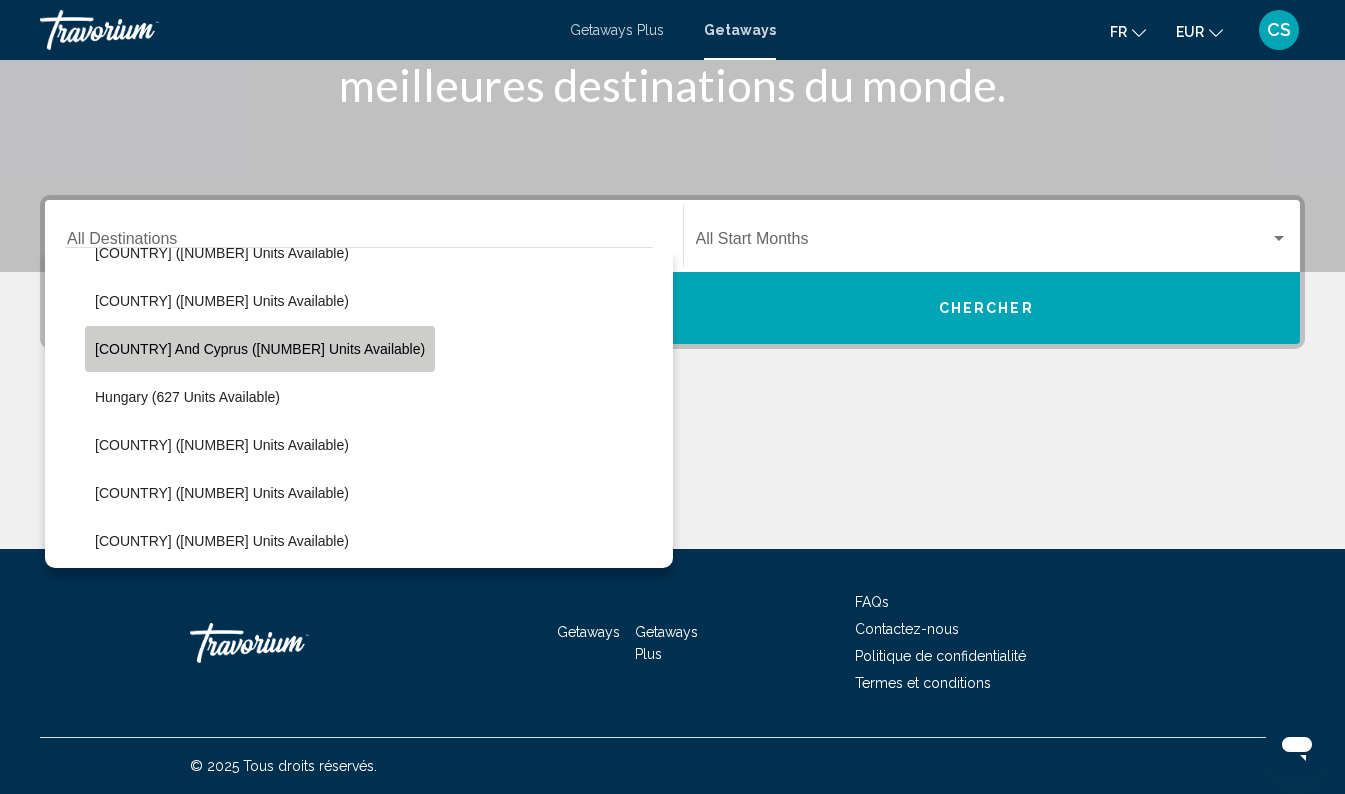 click on "[COUNTRY] and Cyprus ([NUMBER] units available)" 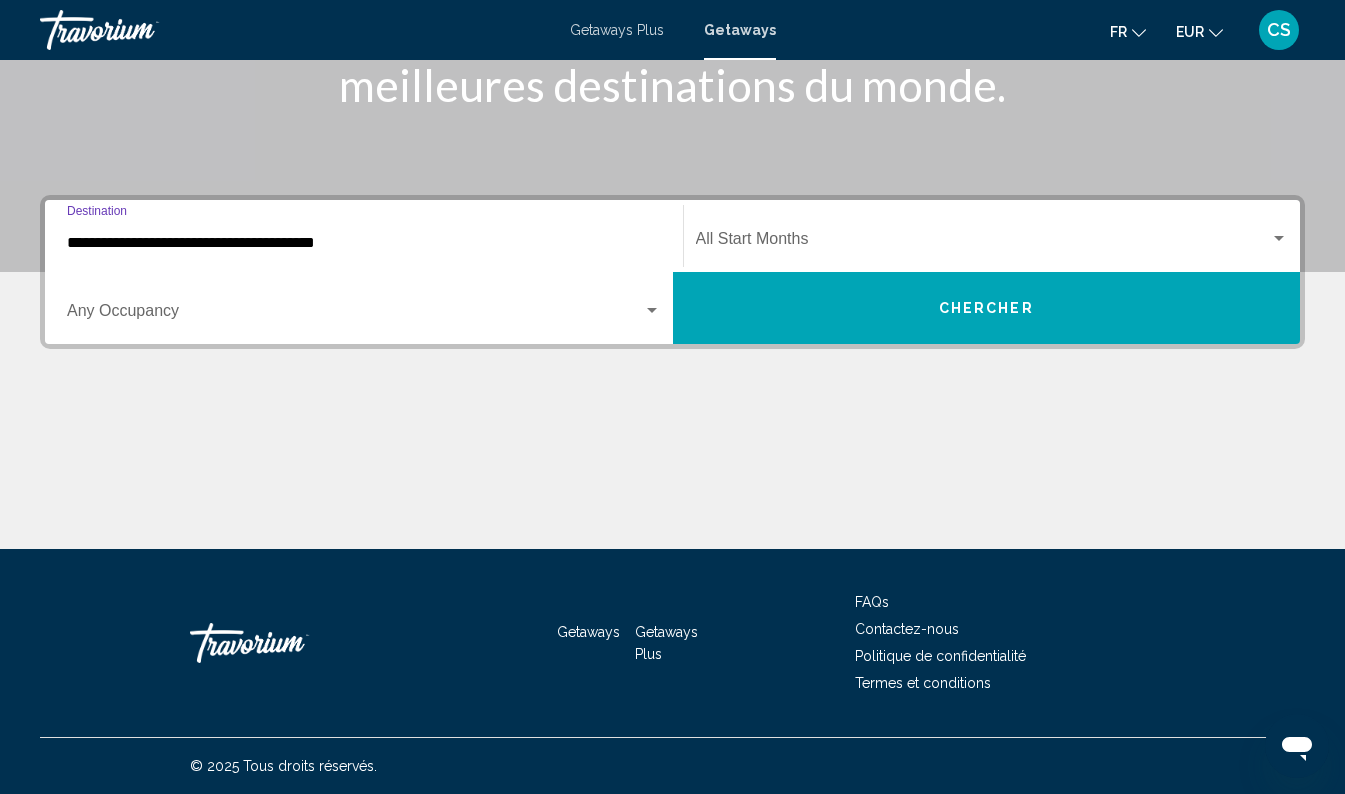 click at bounding box center (983, 243) 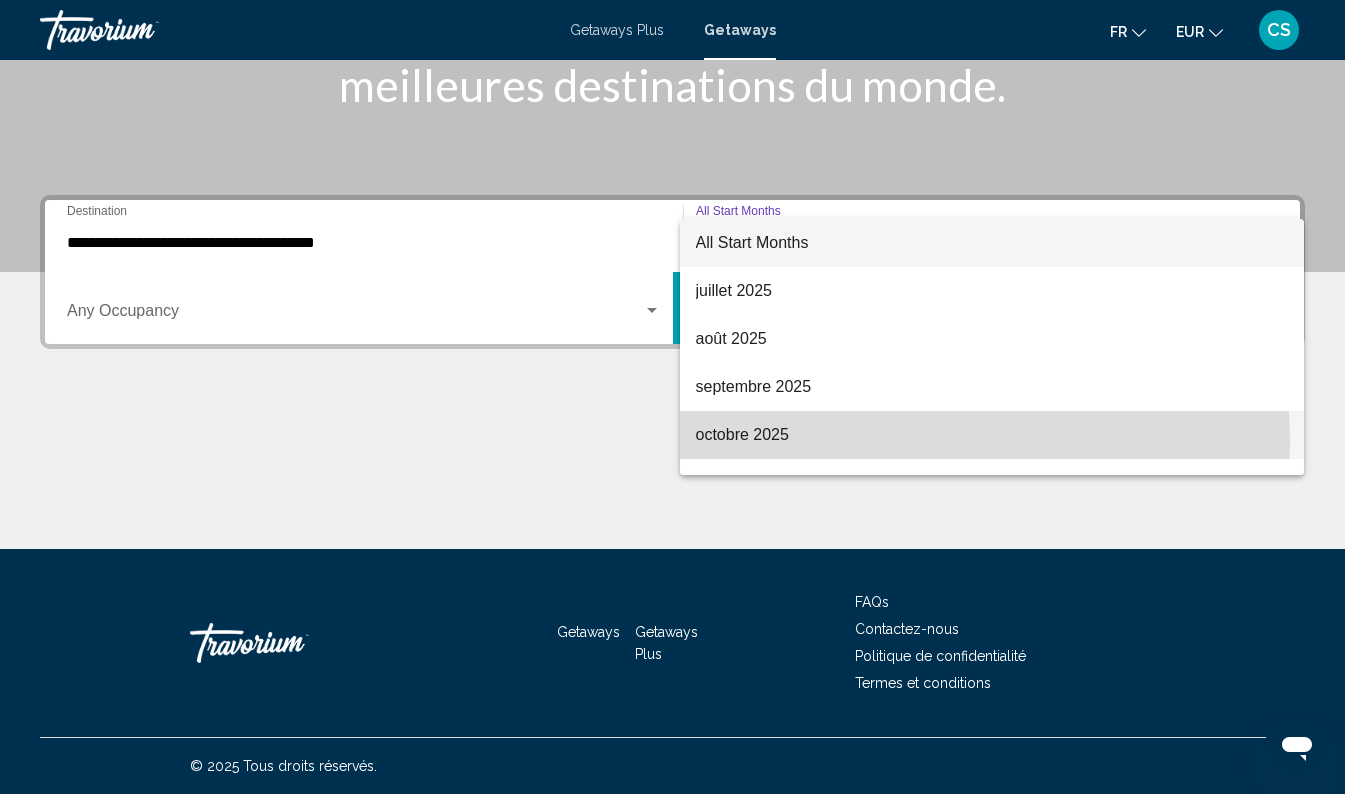 click on "octobre 2025" at bounding box center [992, 435] 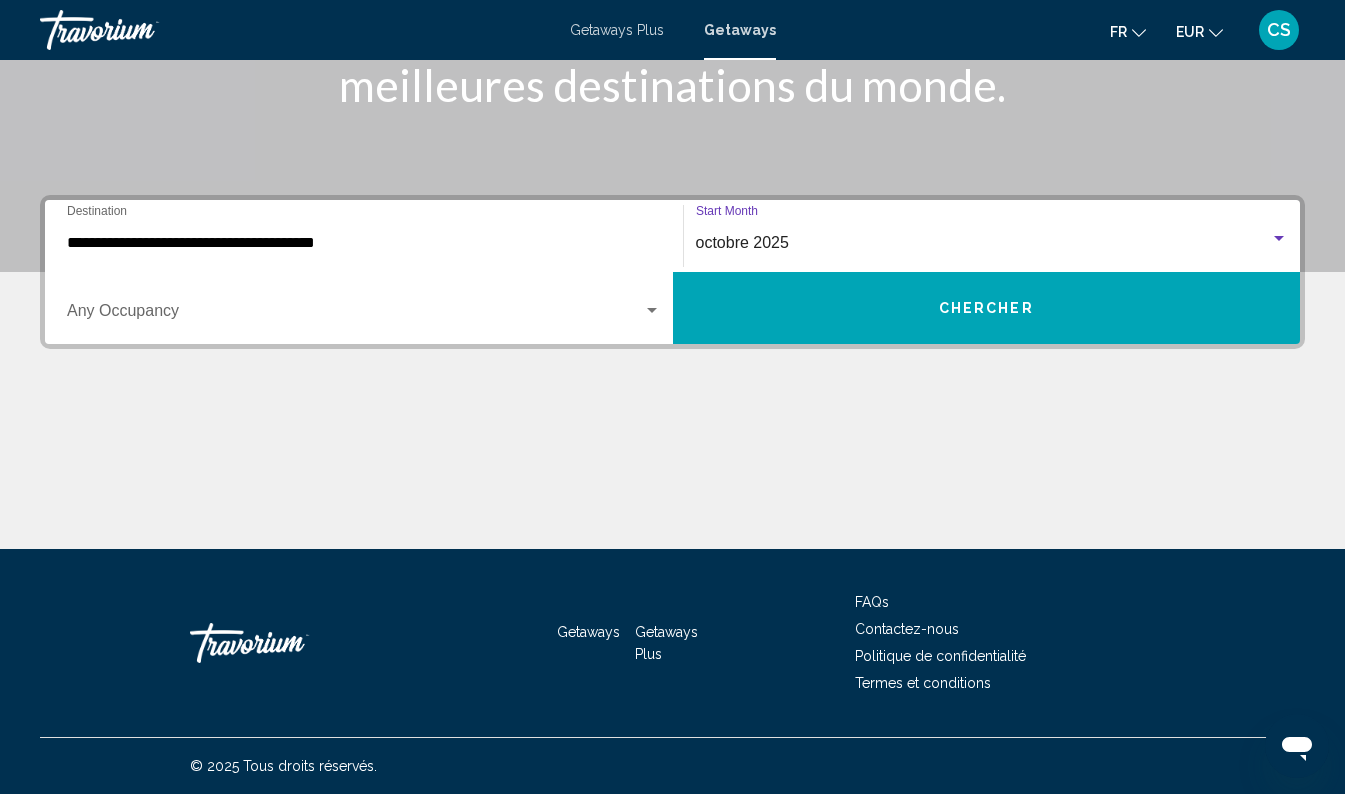 click on "Chercher" at bounding box center [987, 308] 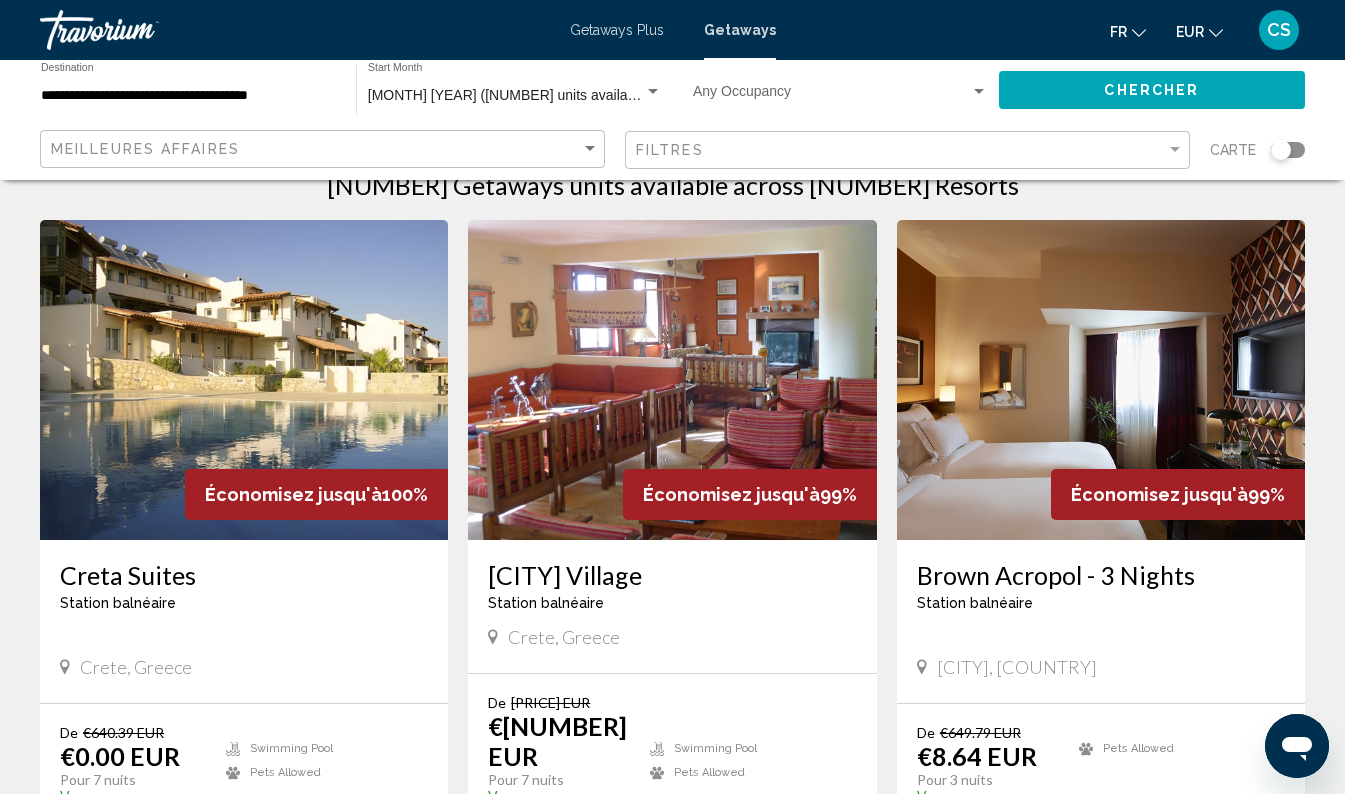 scroll, scrollTop: 52, scrollLeft: 0, axis: vertical 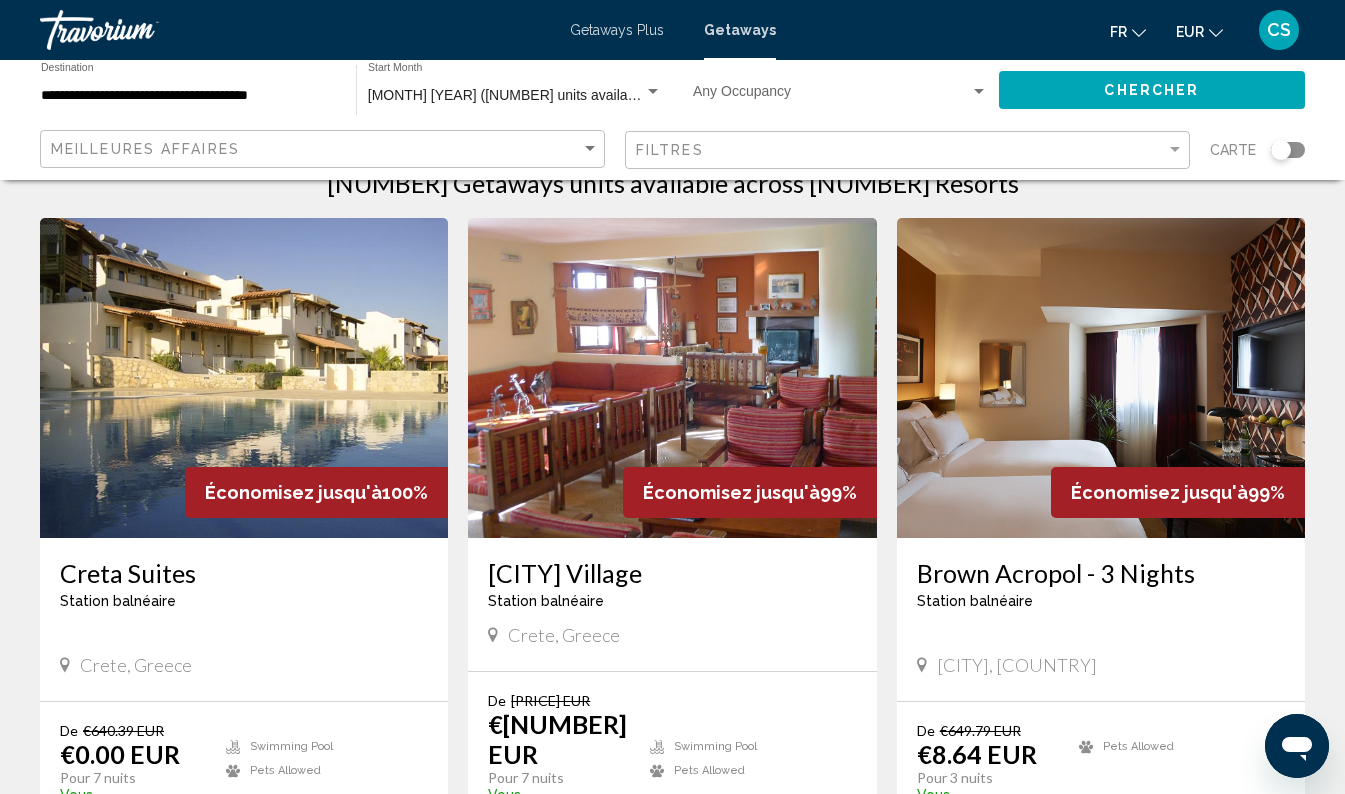 drag, startPoint x: 49, startPoint y: 577, endPoint x: 231, endPoint y: 560, distance: 182.79224 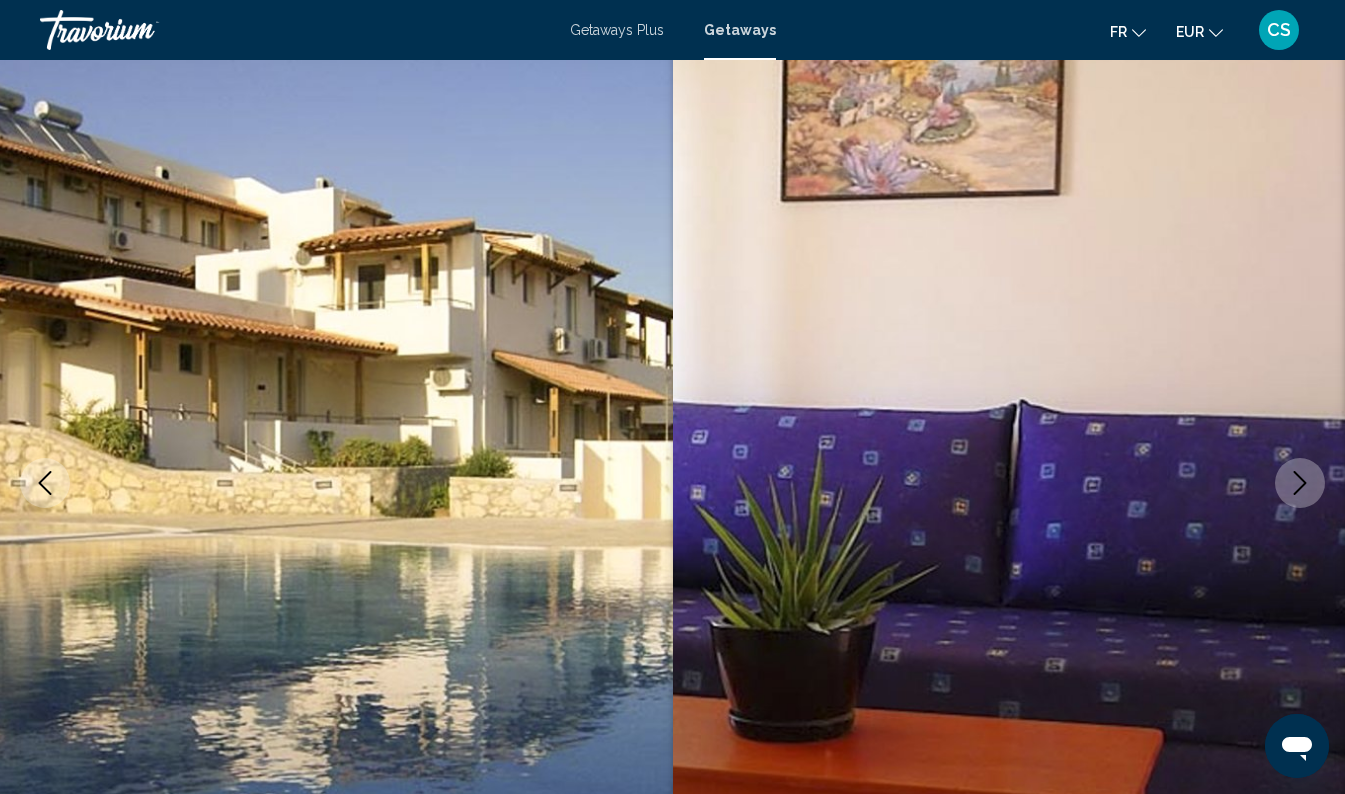 scroll, scrollTop: 138, scrollLeft: 0, axis: vertical 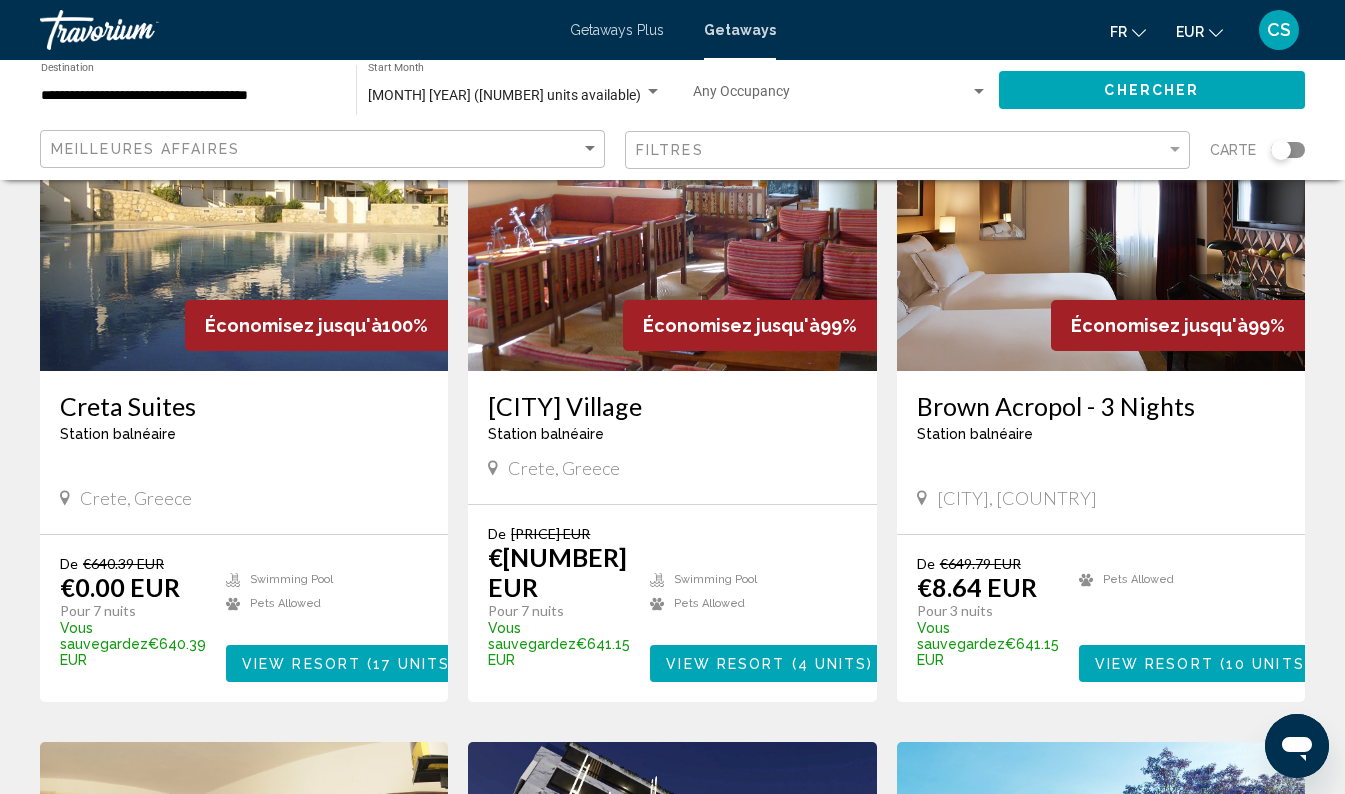 click on "Brown Acropol - 3 Nights" at bounding box center [1101, 406] 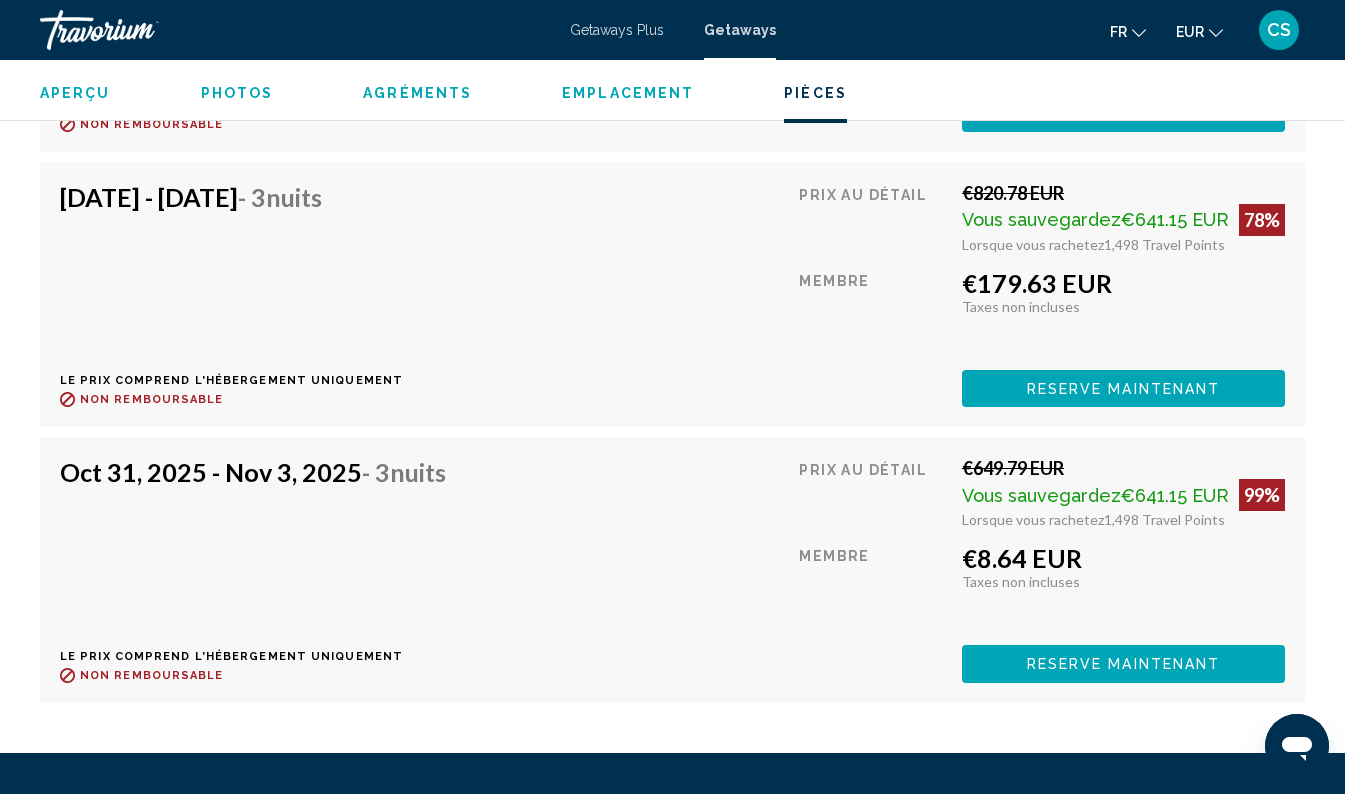 scroll, scrollTop: 4124, scrollLeft: 0, axis: vertical 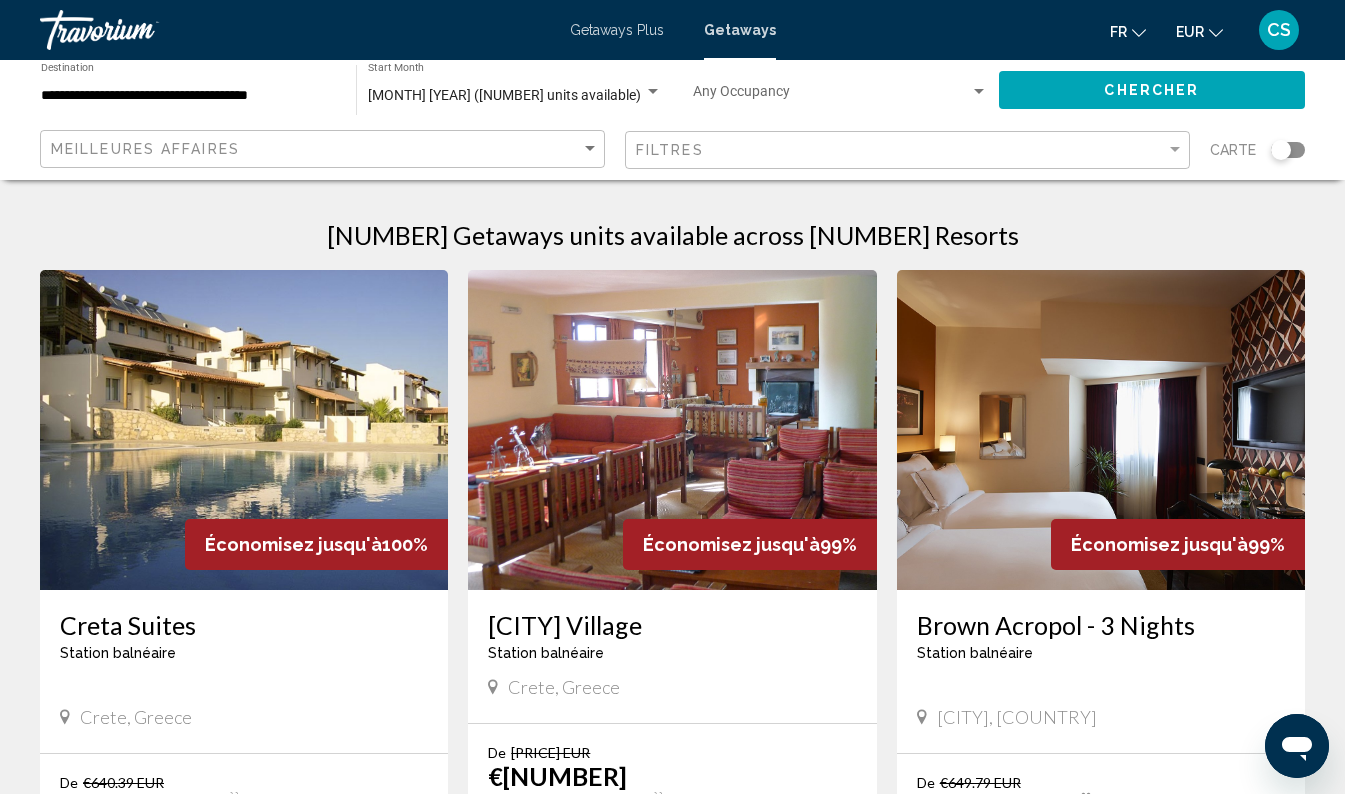 click on "**********" 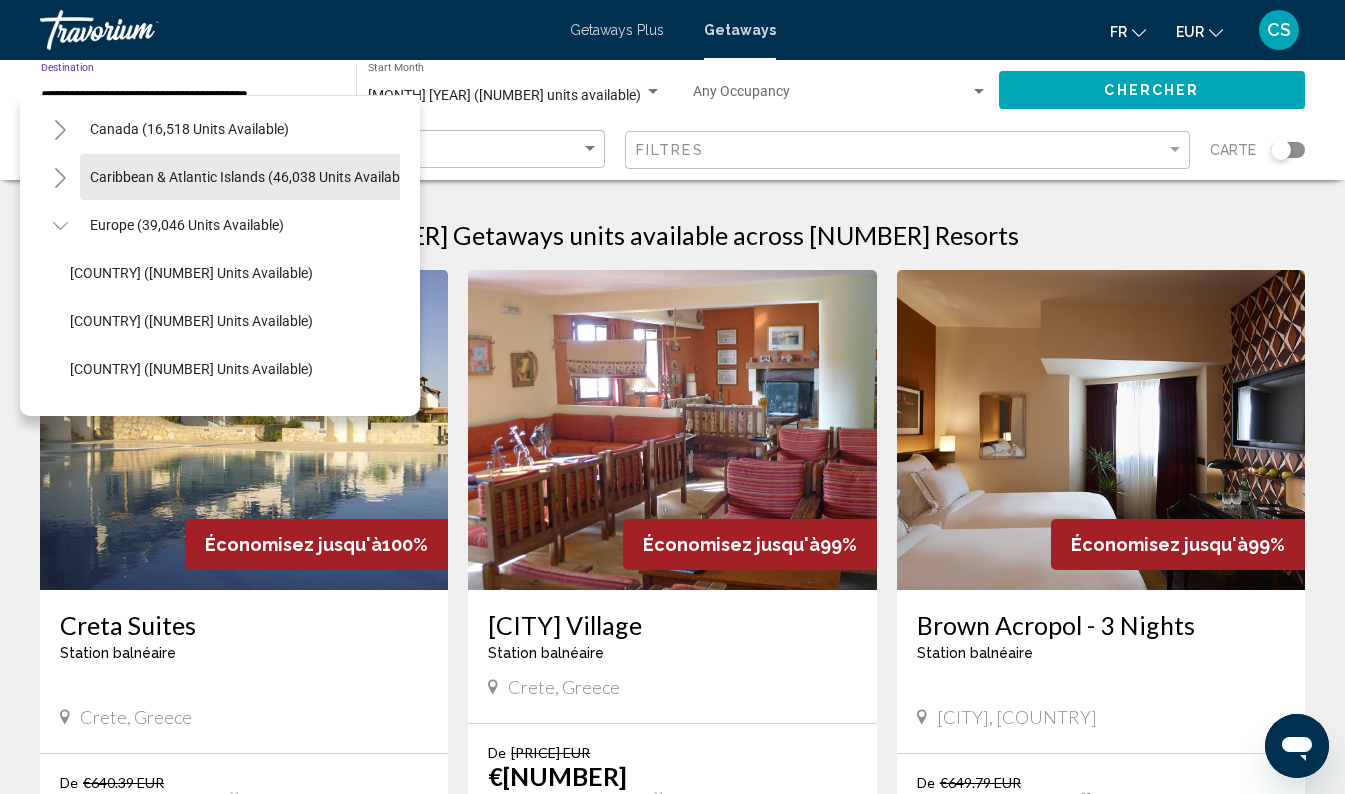 scroll, scrollTop: 0, scrollLeft: 0, axis: both 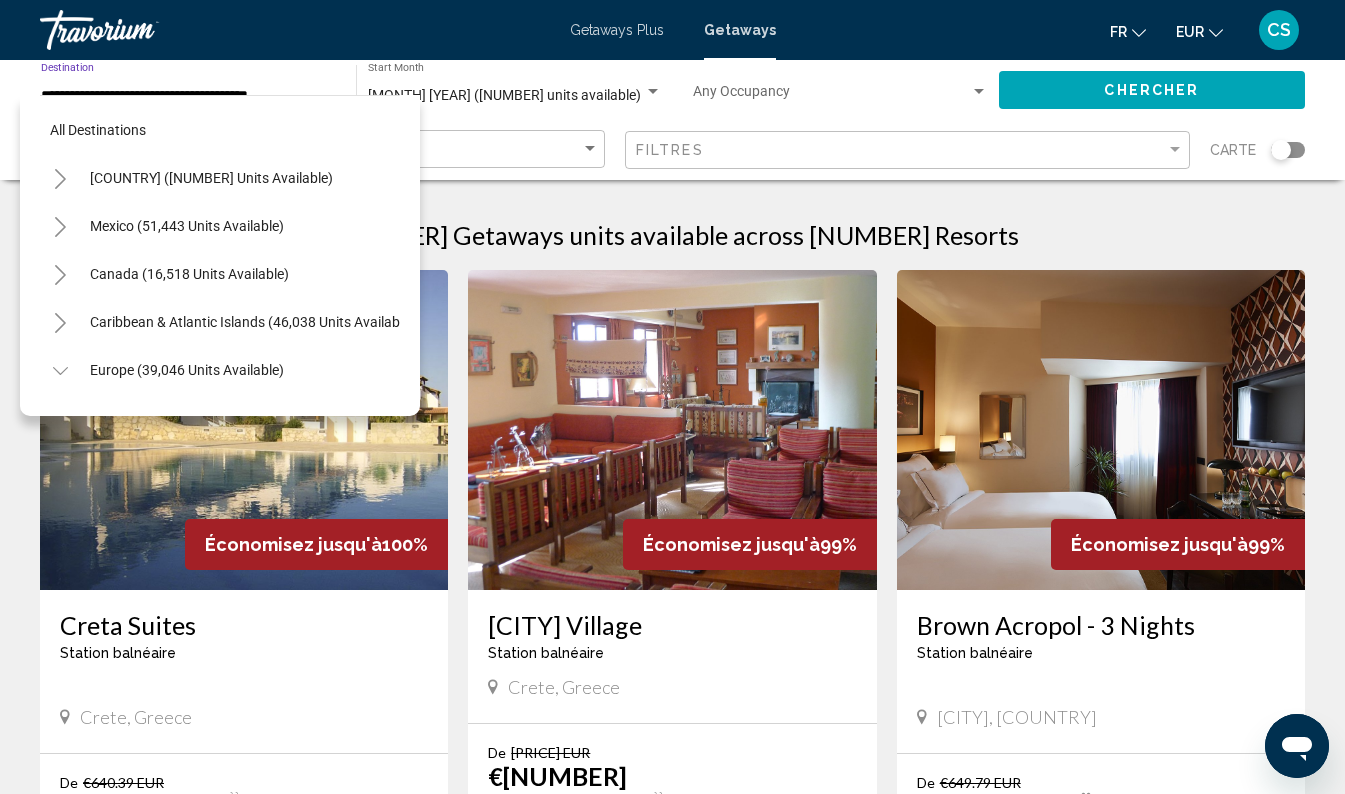 click 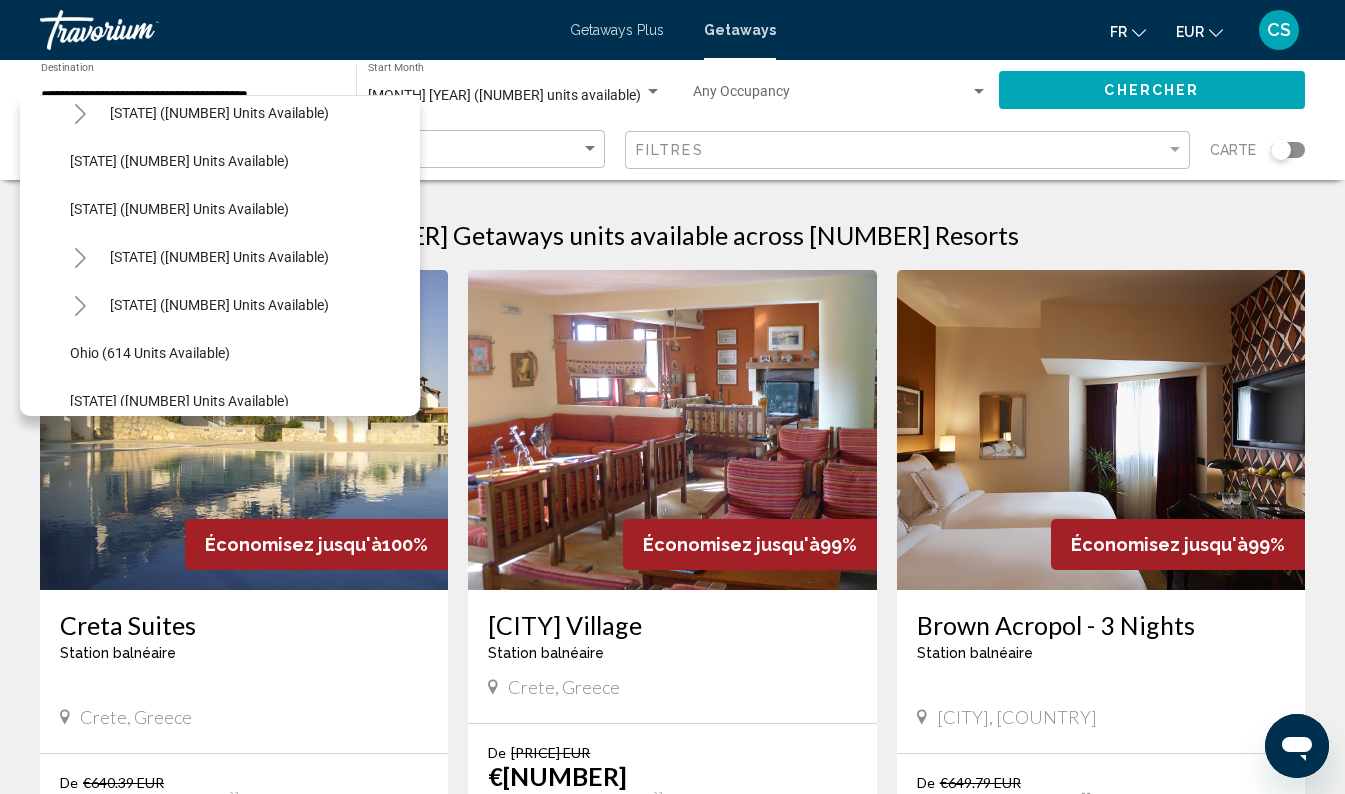scroll, scrollTop: 1217, scrollLeft: 0, axis: vertical 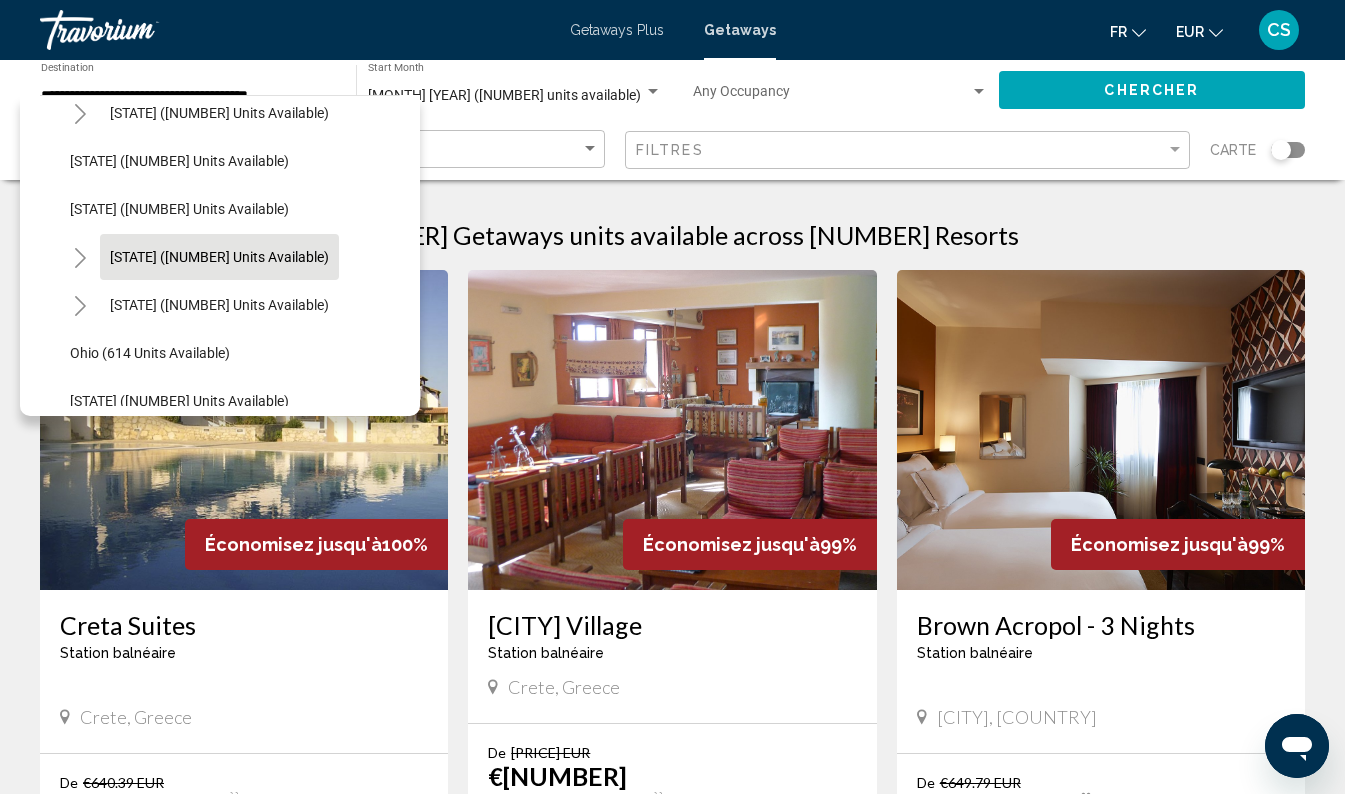 click on "[STATE] ([NUMBER] units available)" 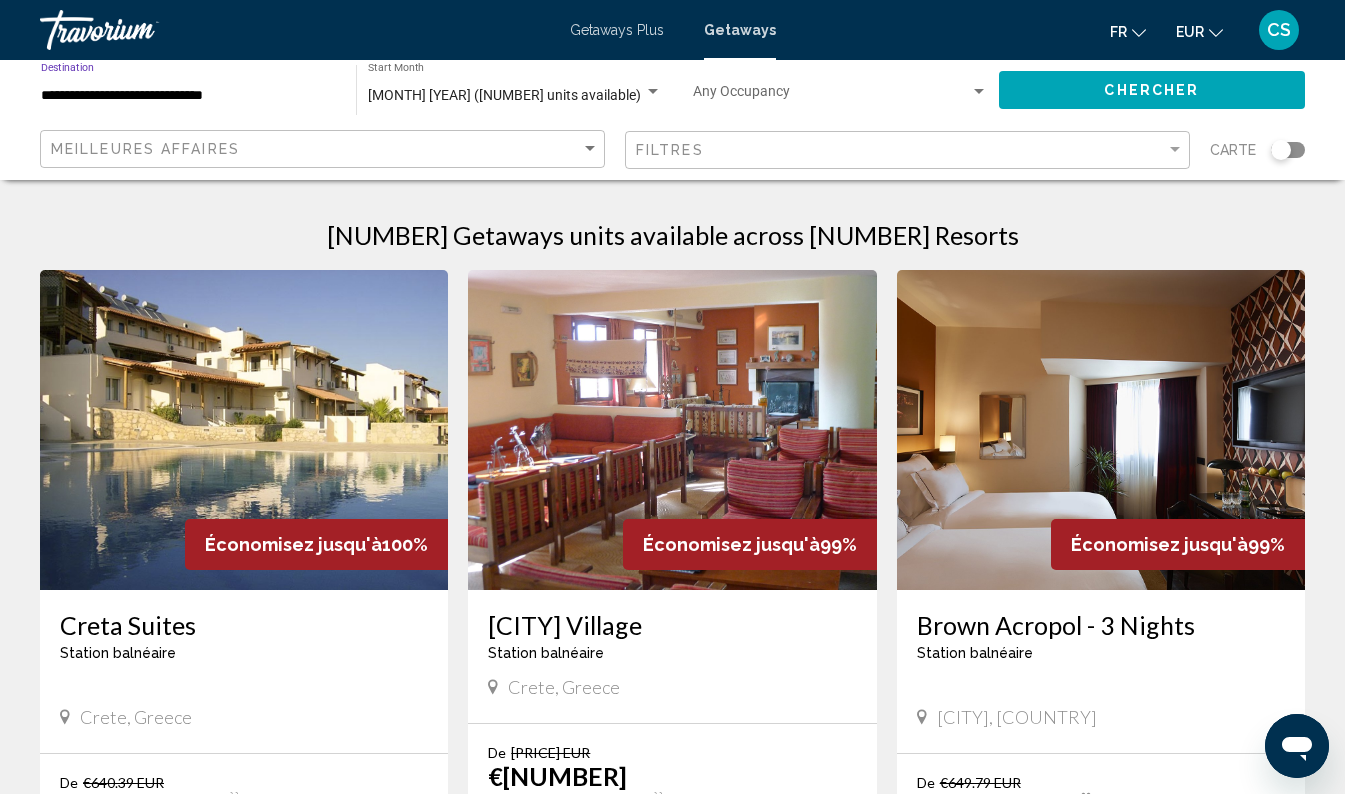 click on "[MONTH] [YEAR] ([NUMBER] units available)" at bounding box center [504, 95] 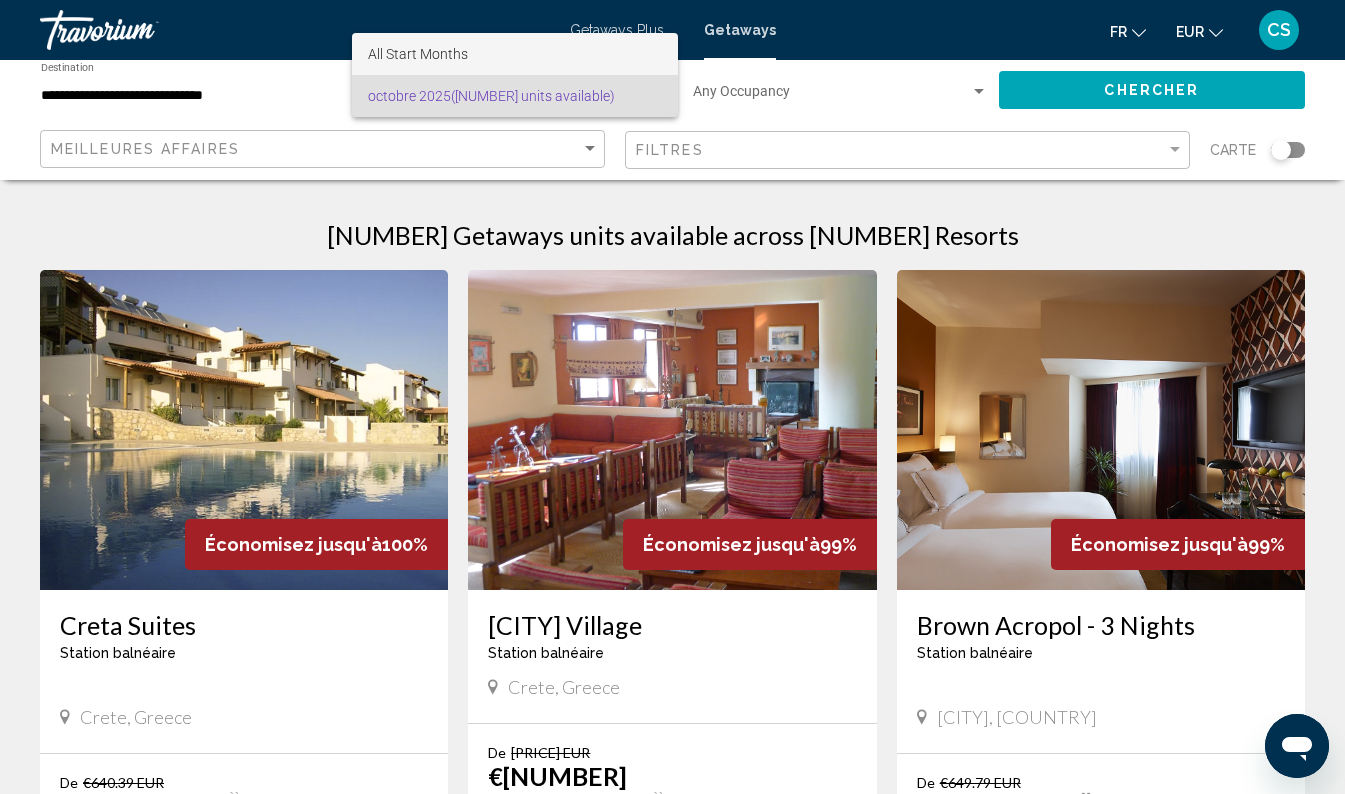 click on "All Start Months" at bounding box center [515, 54] 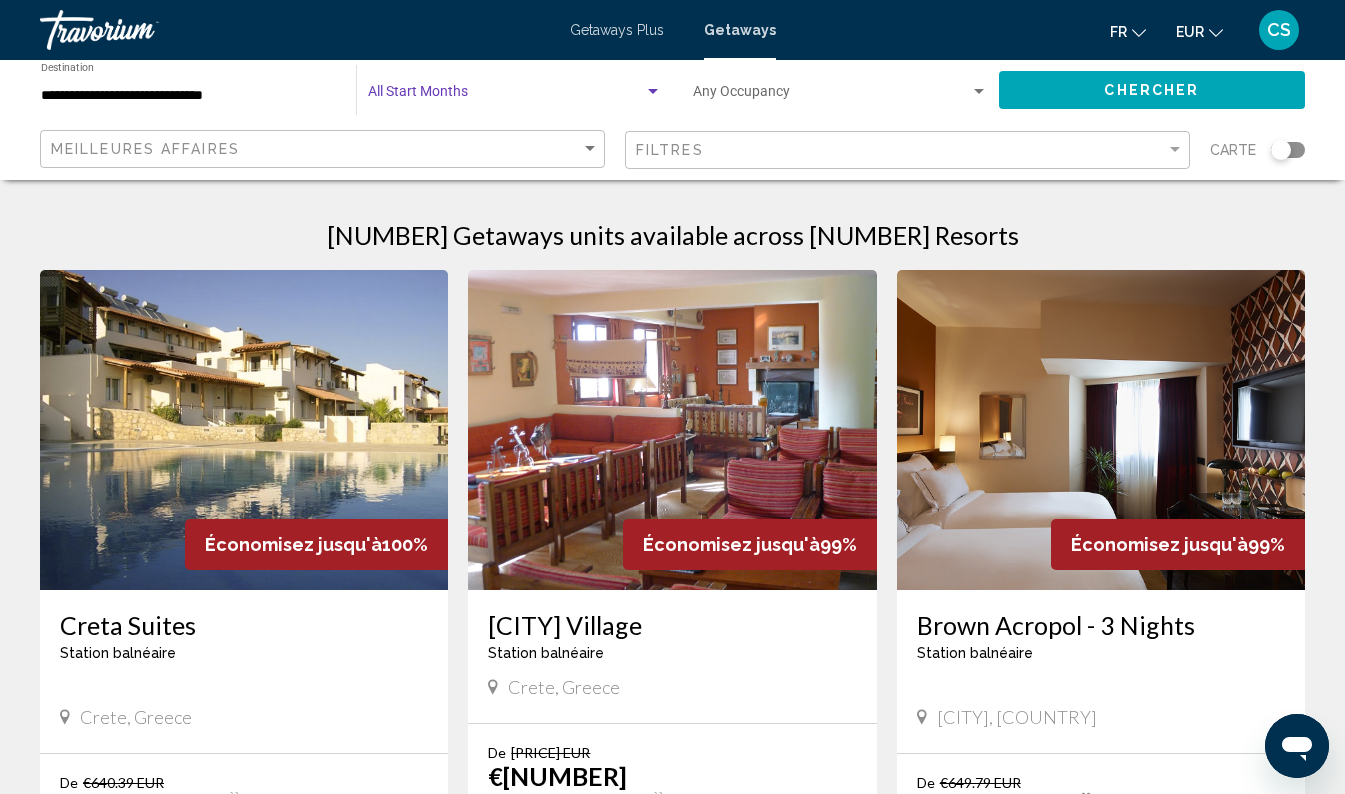 click on "Chercher" 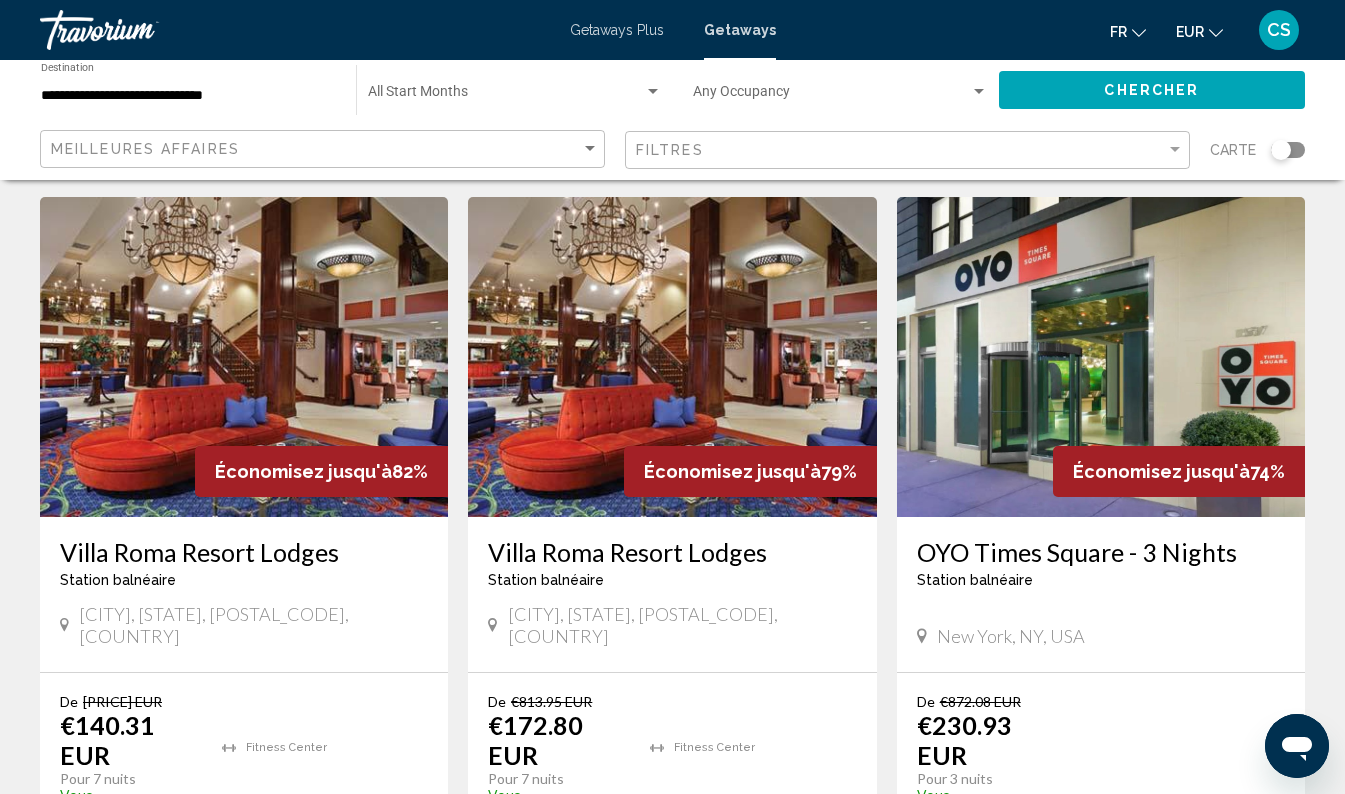 scroll, scrollTop: 218, scrollLeft: 0, axis: vertical 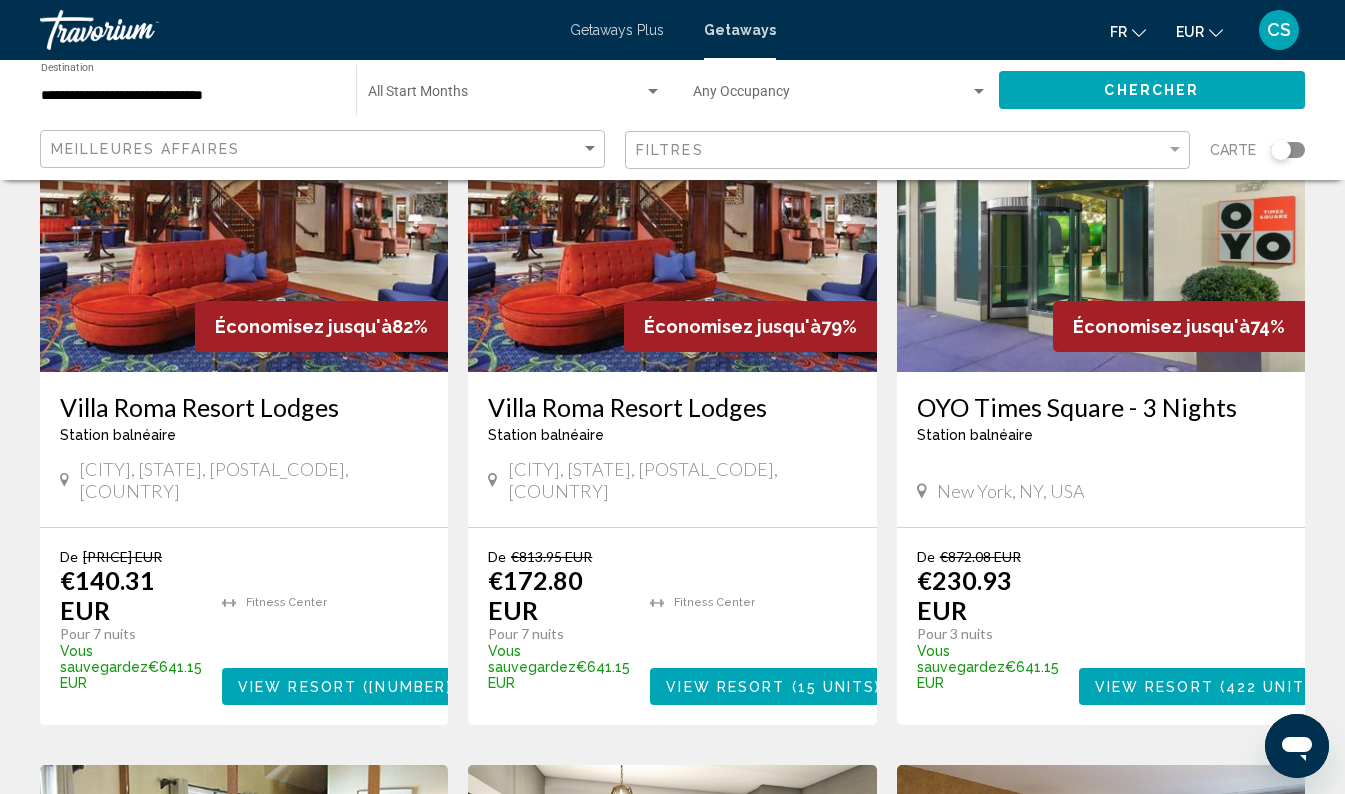 drag, startPoint x: 51, startPoint y: 402, endPoint x: 368, endPoint y: 402, distance: 317 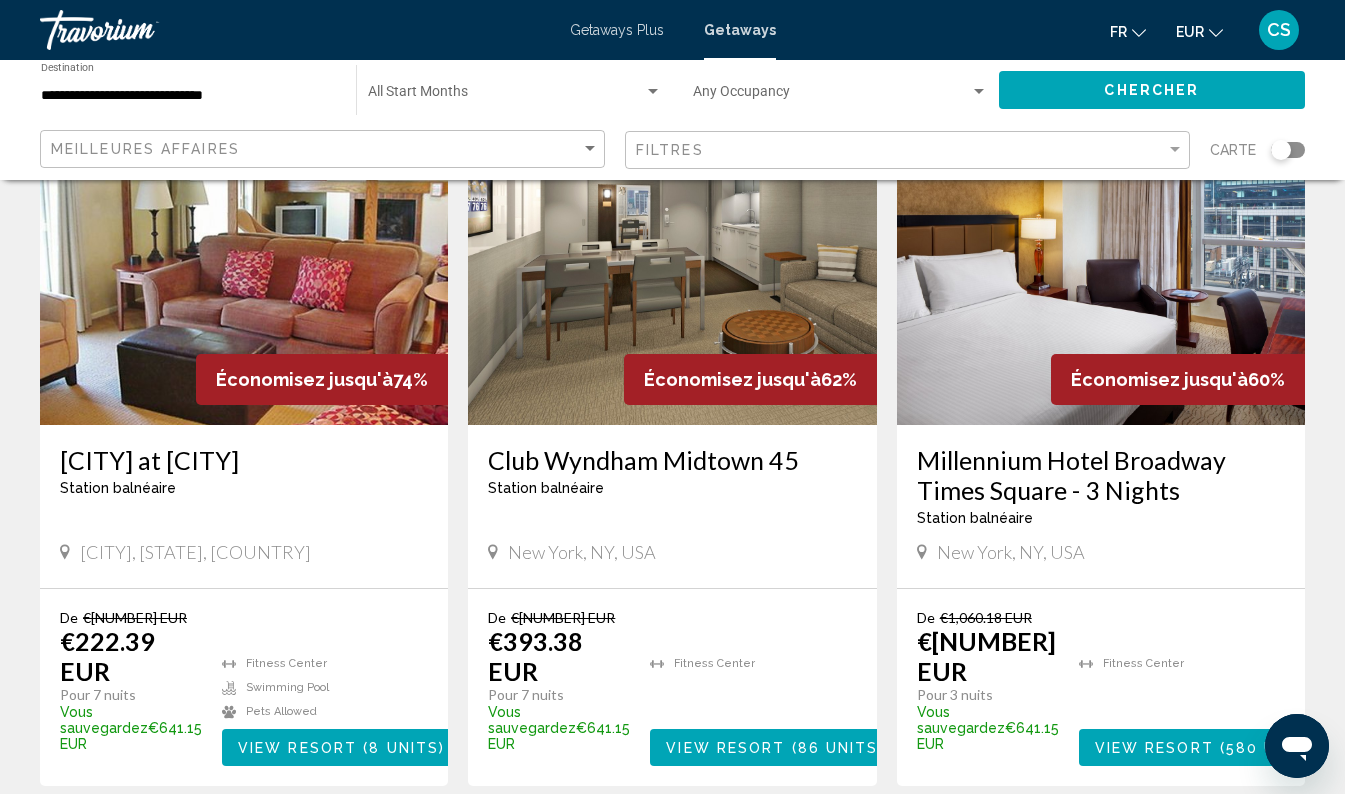 scroll, scrollTop: 858, scrollLeft: 0, axis: vertical 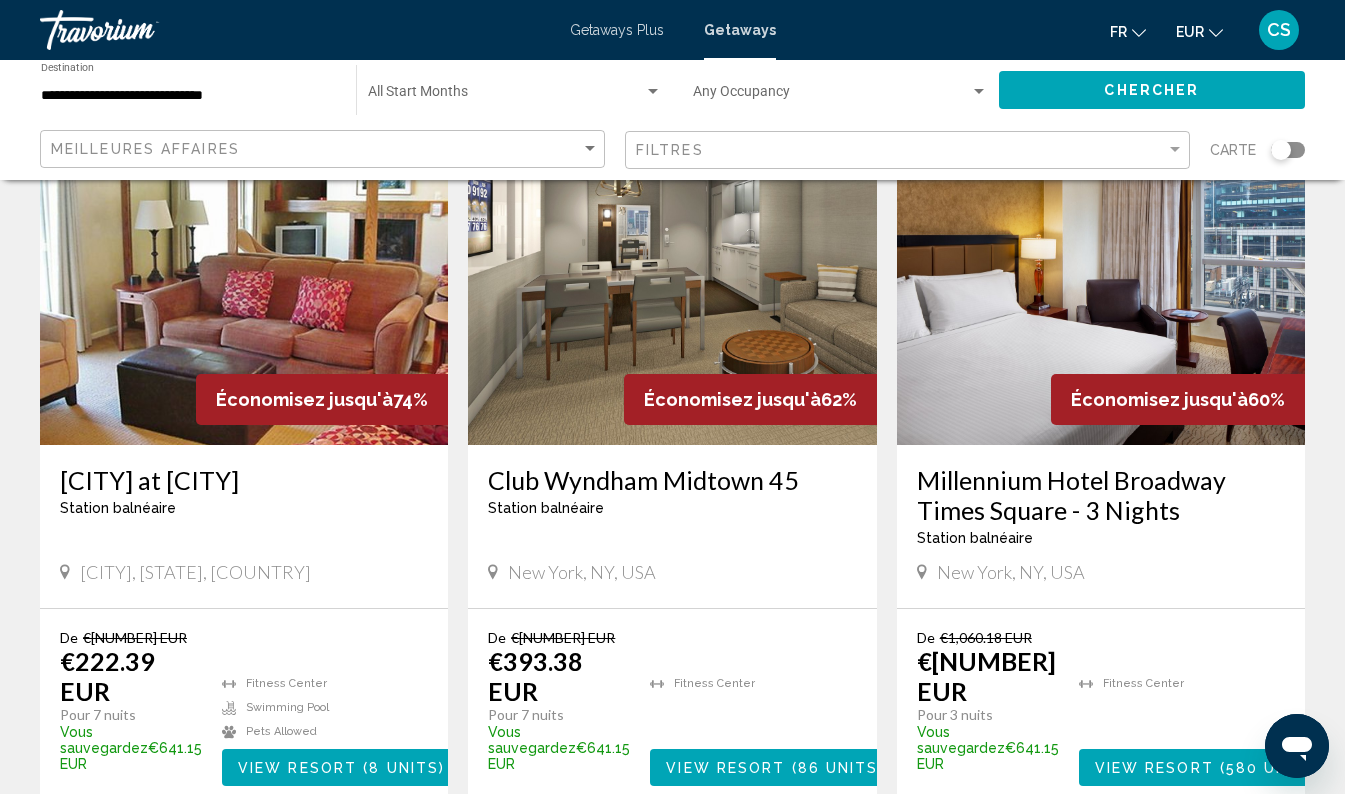 drag, startPoint x: 912, startPoint y: 472, endPoint x: 1071, endPoint y: 510, distance: 163.47783 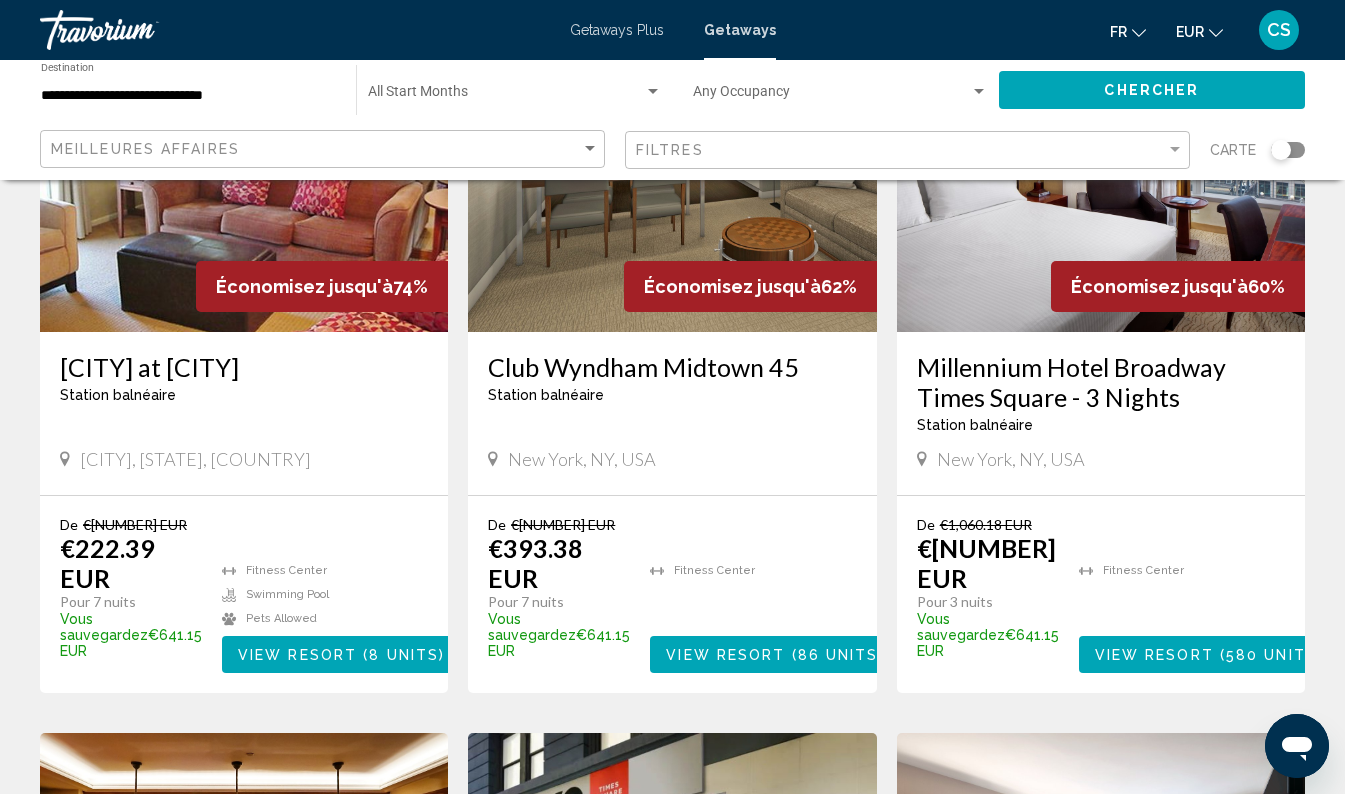 scroll, scrollTop: 980, scrollLeft: 0, axis: vertical 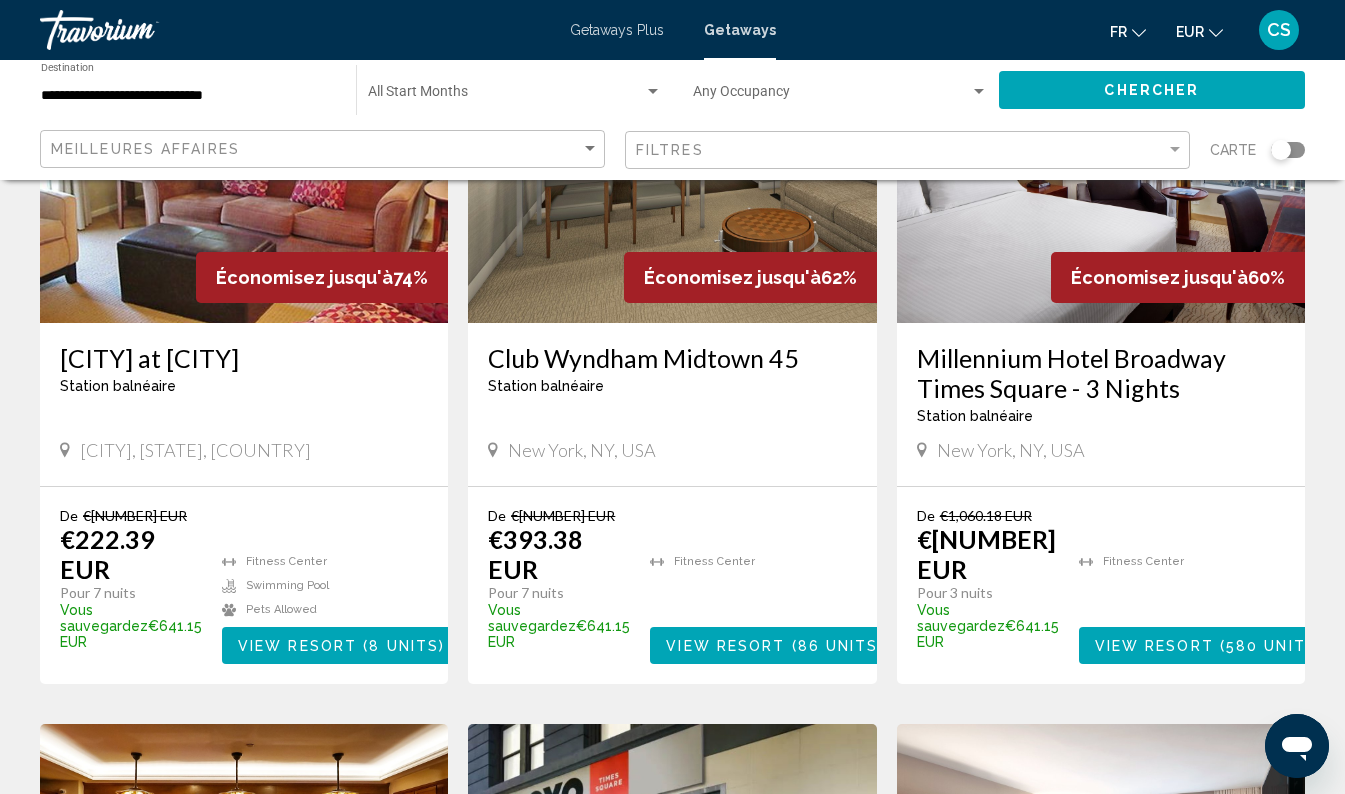 click on "View Resort" at bounding box center [1154, 646] 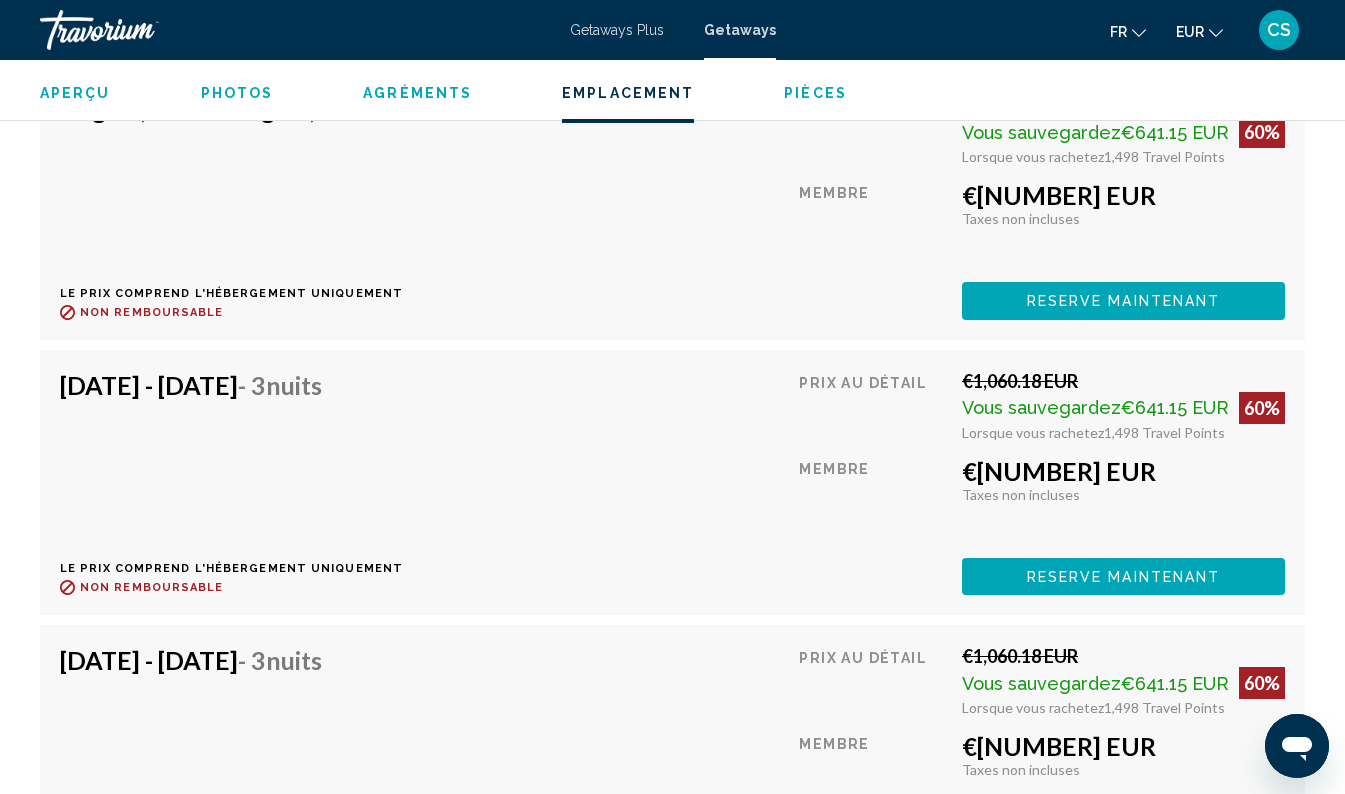 scroll, scrollTop: 5683, scrollLeft: 0, axis: vertical 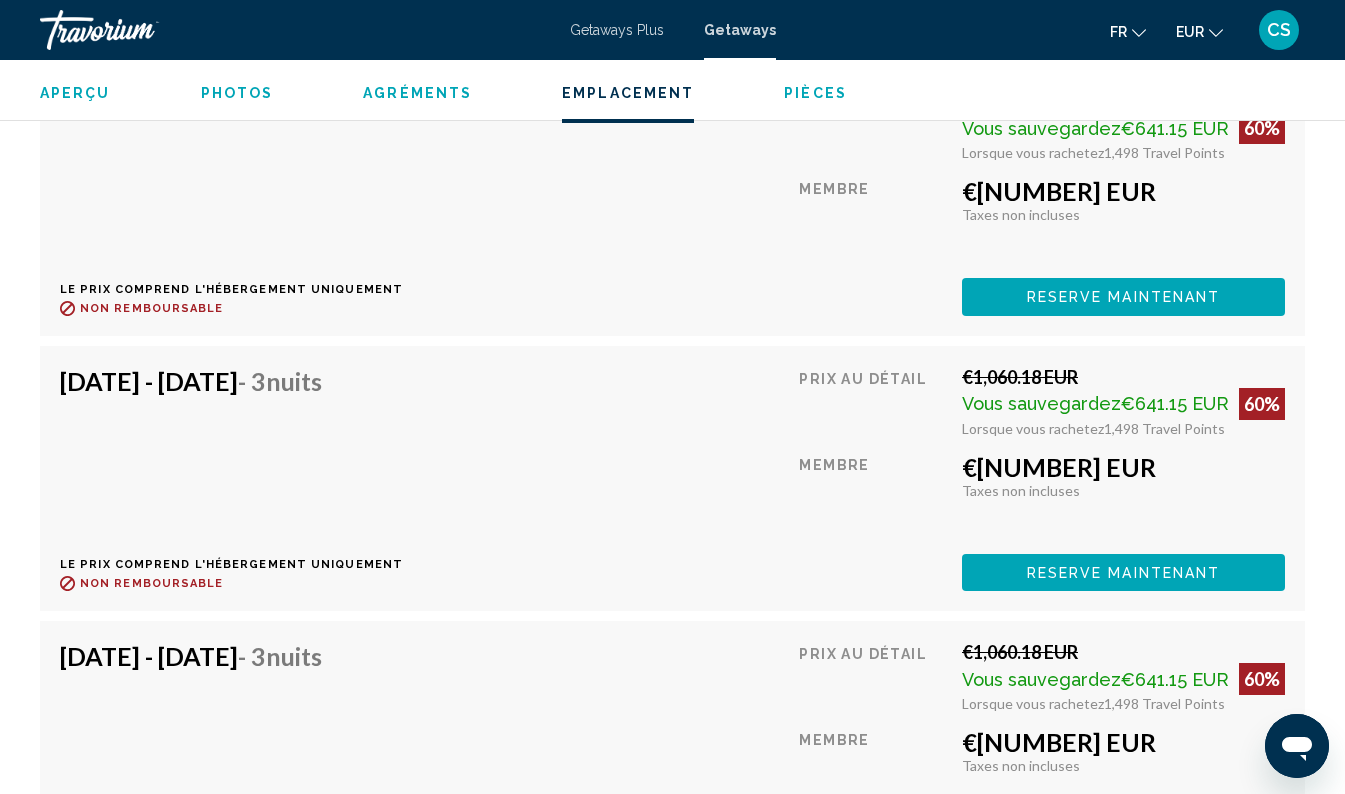click on "nuits" at bounding box center (294, 381) 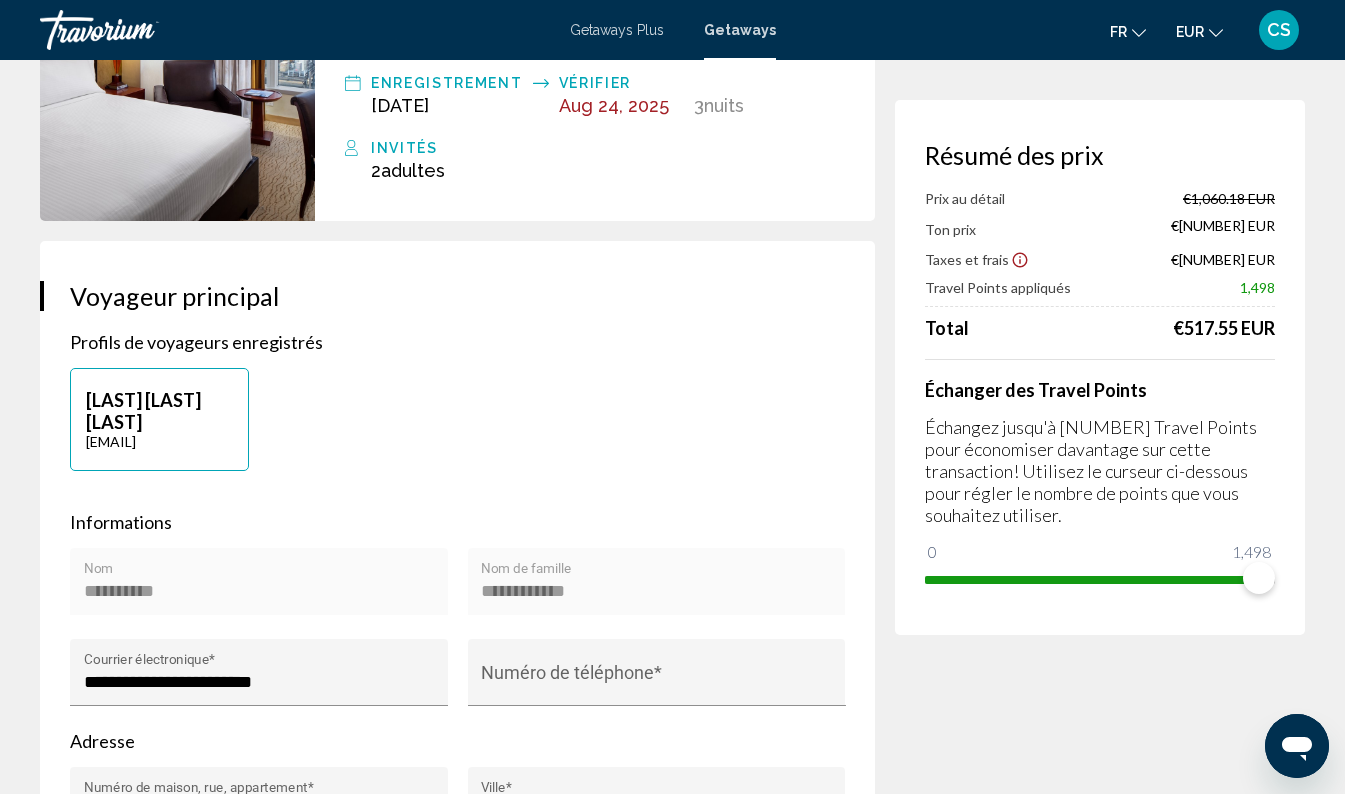 scroll, scrollTop: 0, scrollLeft: 0, axis: both 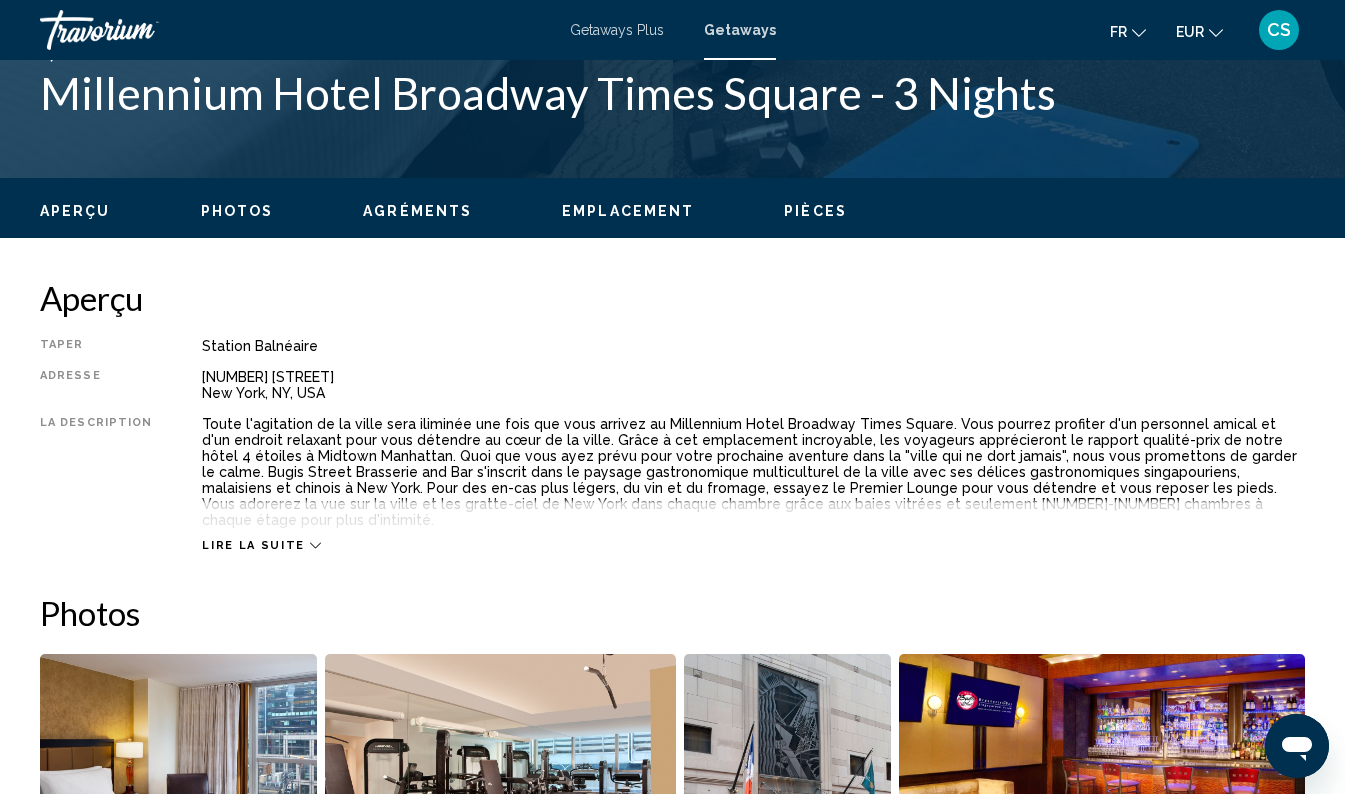 click on "Lire la suite" at bounding box center (253, 545) 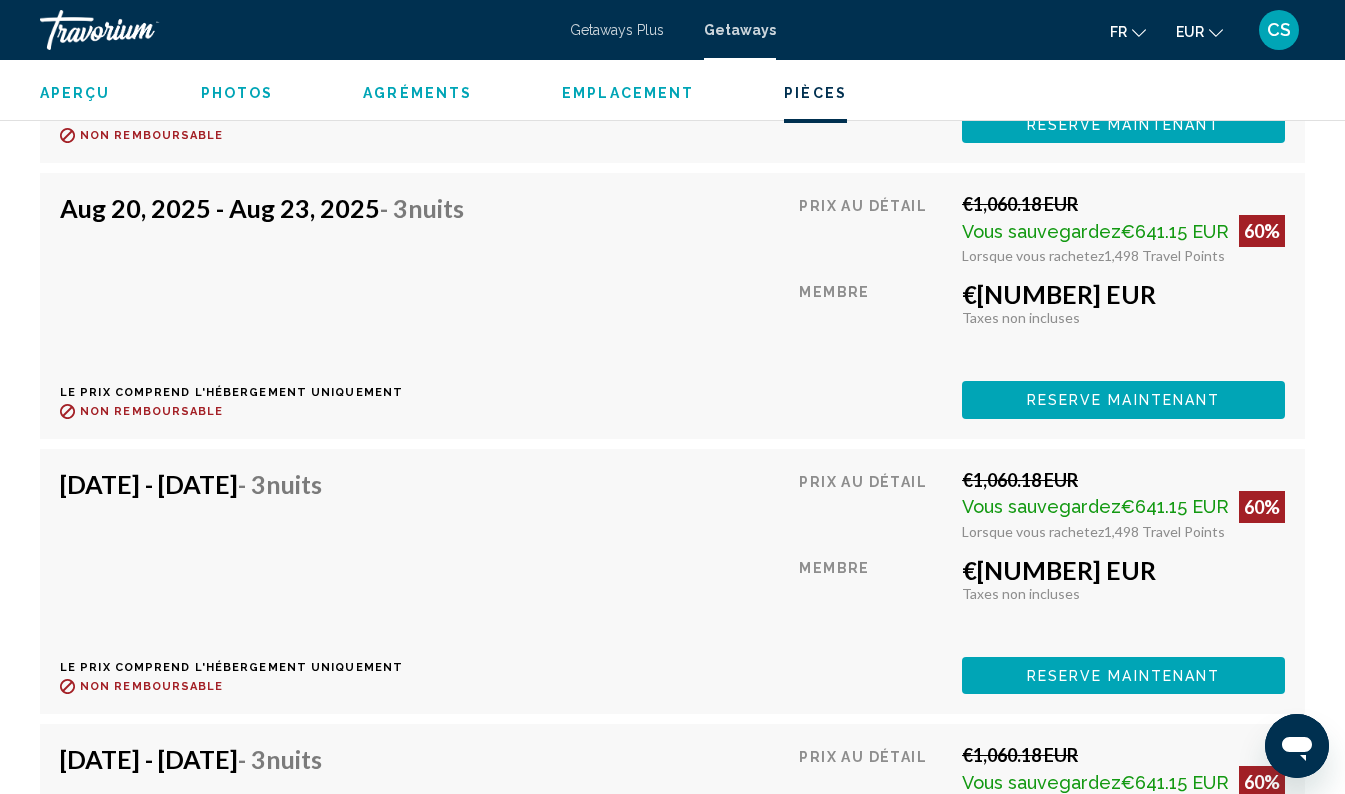 scroll, scrollTop: 5575, scrollLeft: 0, axis: vertical 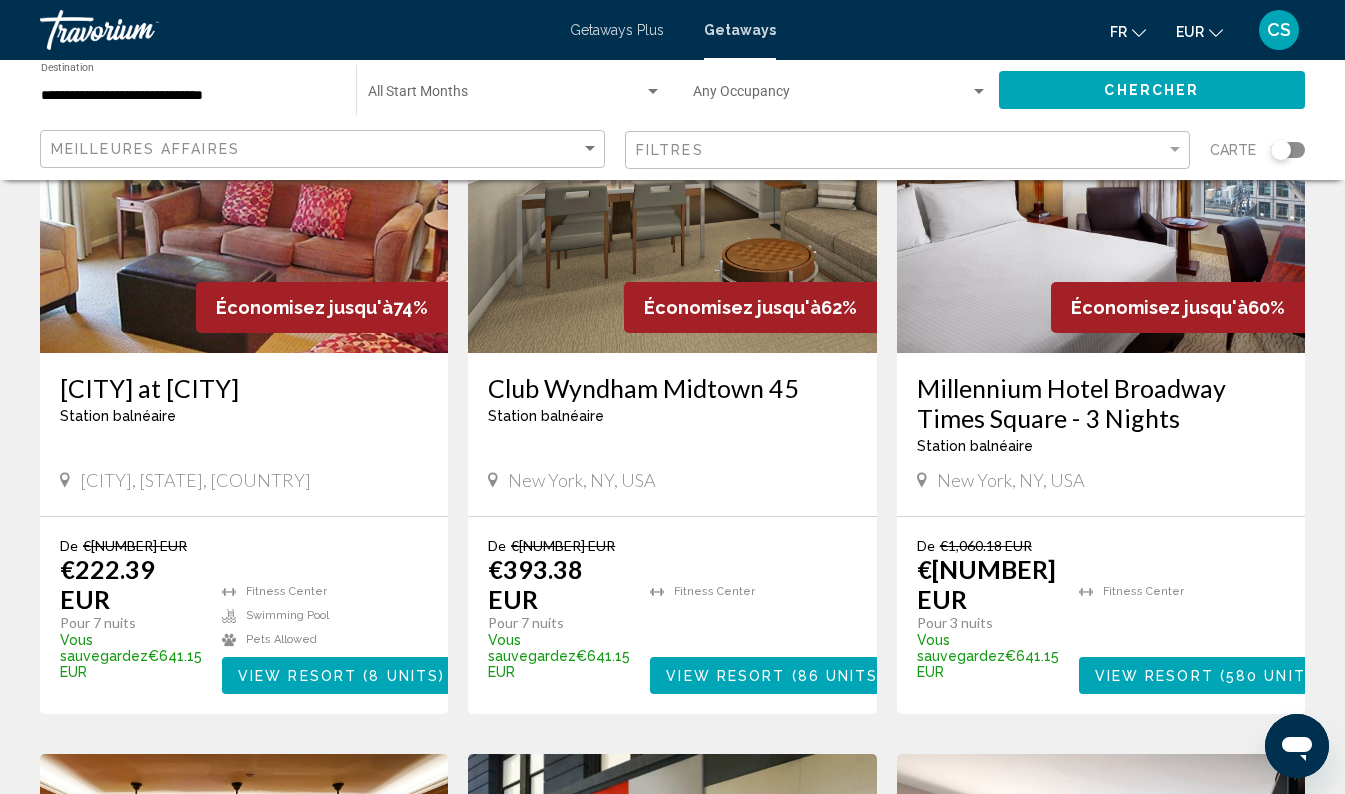 click on "Millennium Hotel Broadway Times Square - 3 Nights" at bounding box center [1101, 403] 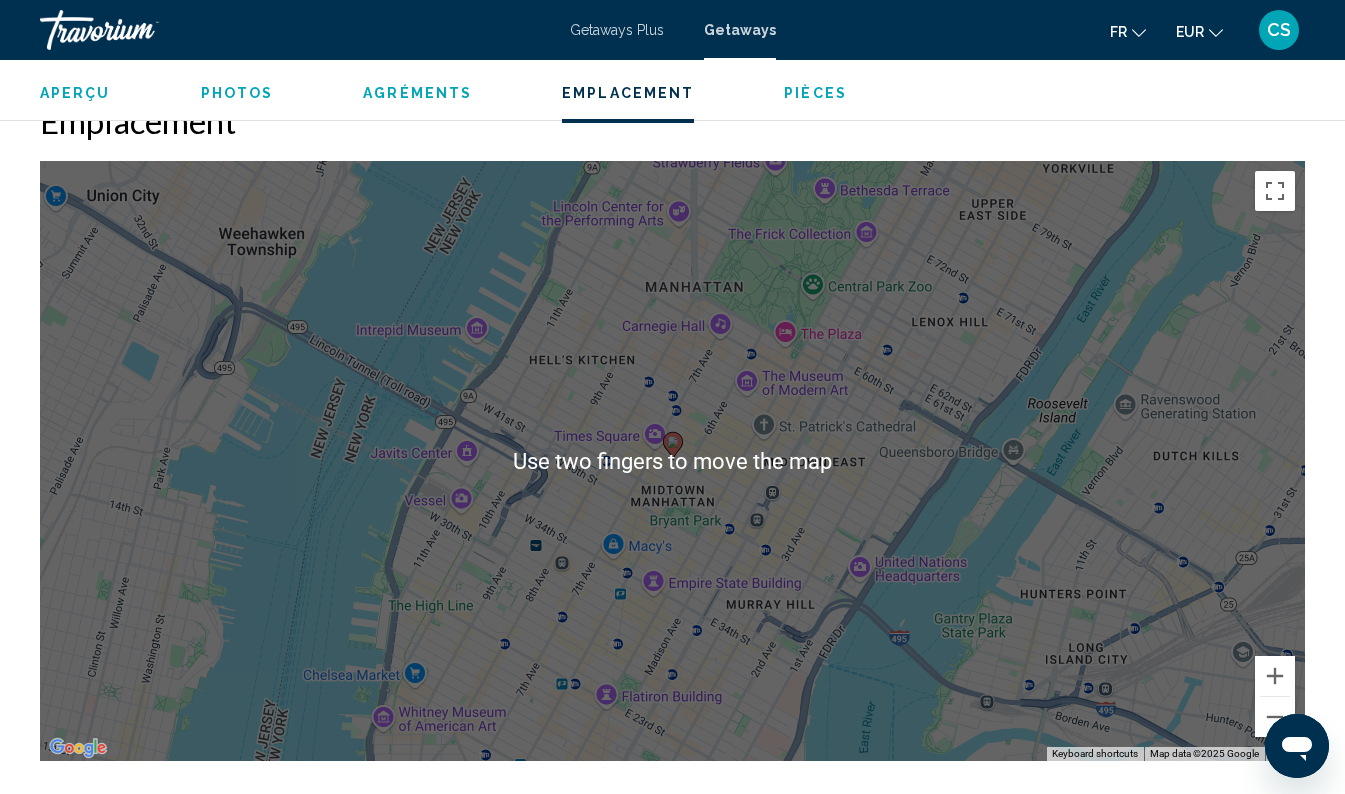 scroll, scrollTop: 2840, scrollLeft: 0, axis: vertical 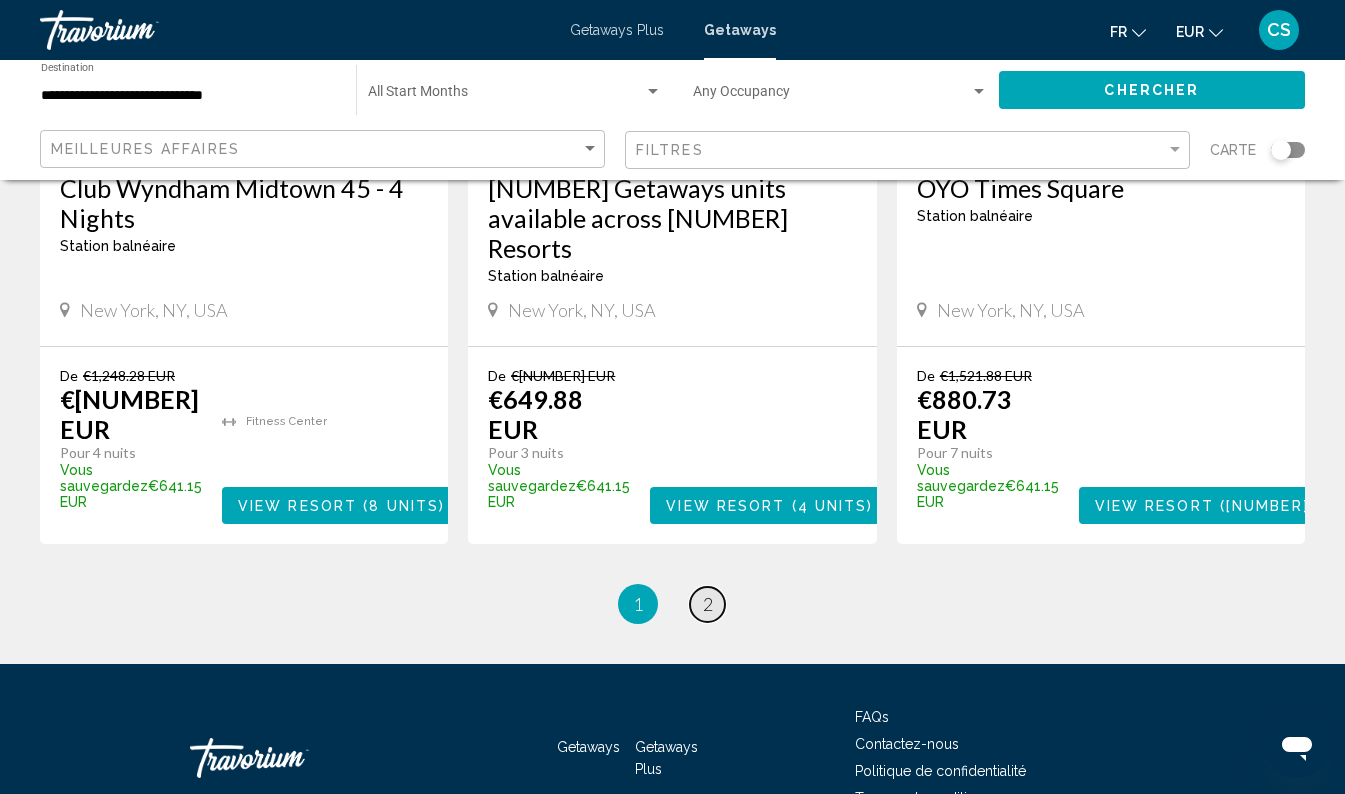click on "2" at bounding box center [708, 604] 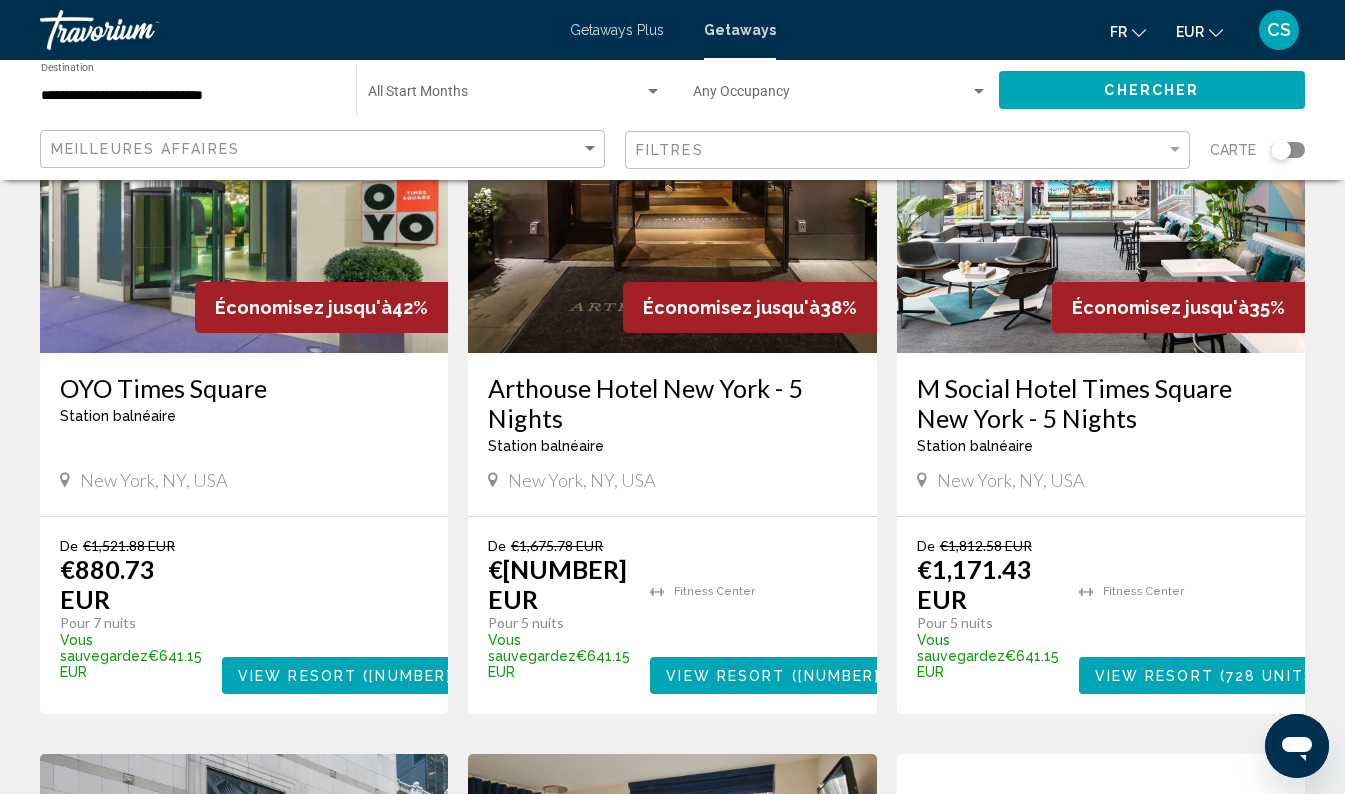 scroll, scrollTop: 236, scrollLeft: 0, axis: vertical 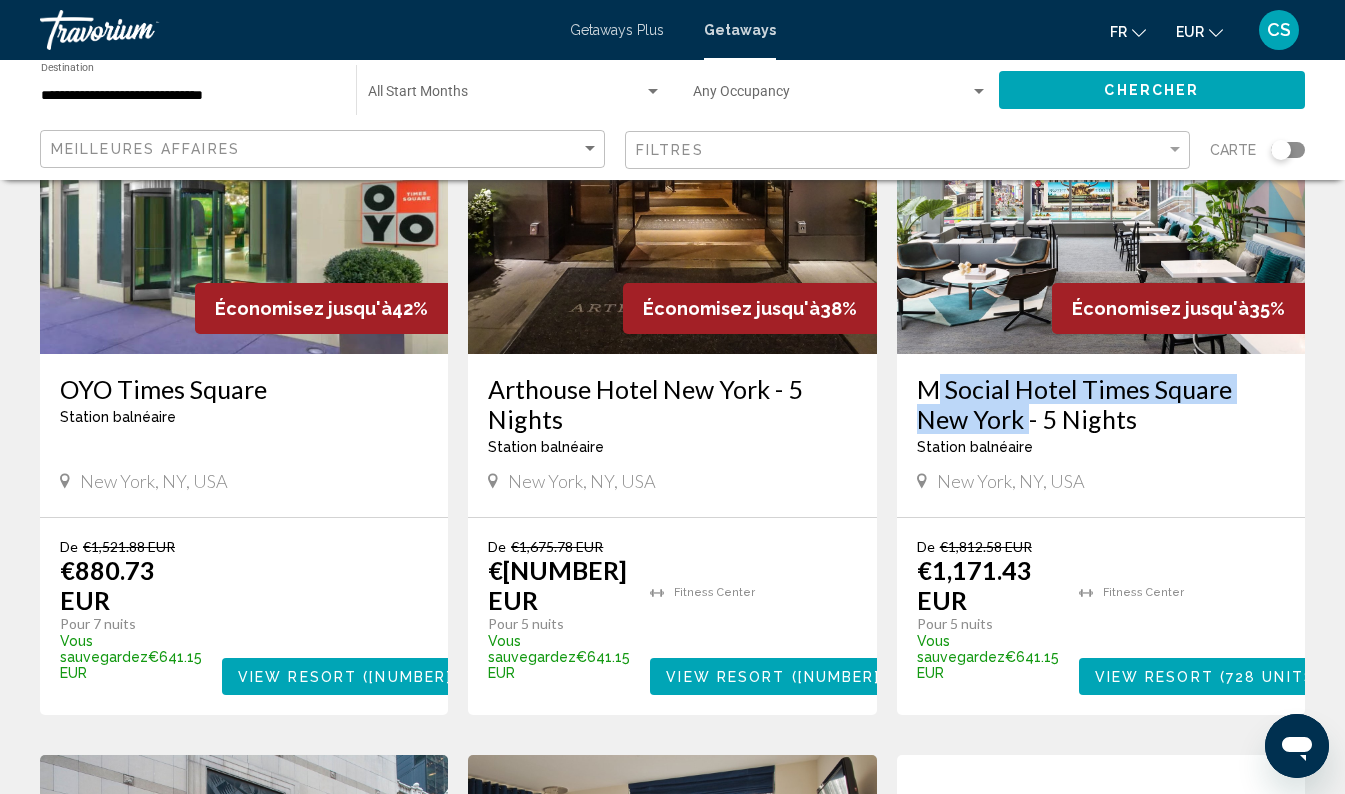 drag, startPoint x: 912, startPoint y: 391, endPoint x: 972, endPoint y: 417, distance: 65.39113 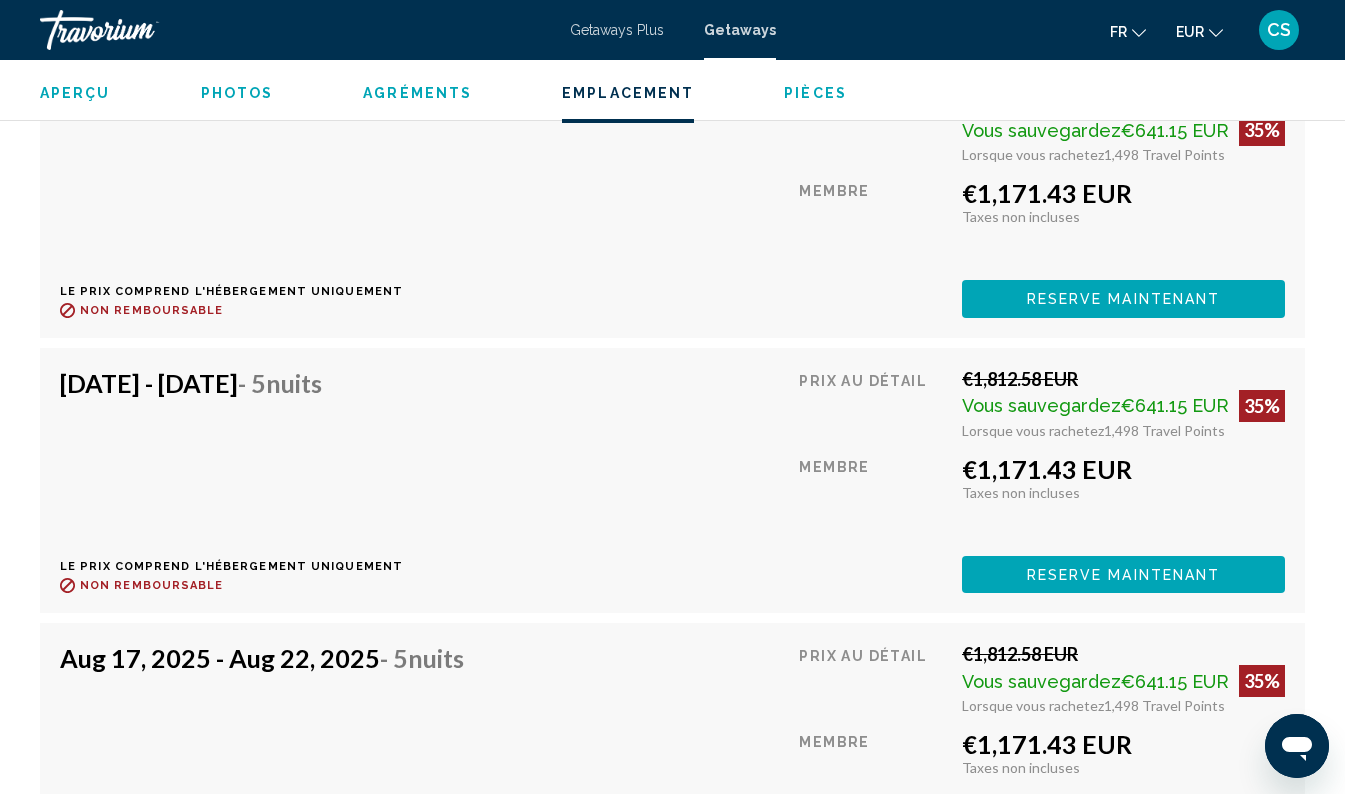 scroll, scrollTop: 8659, scrollLeft: 0, axis: vertical 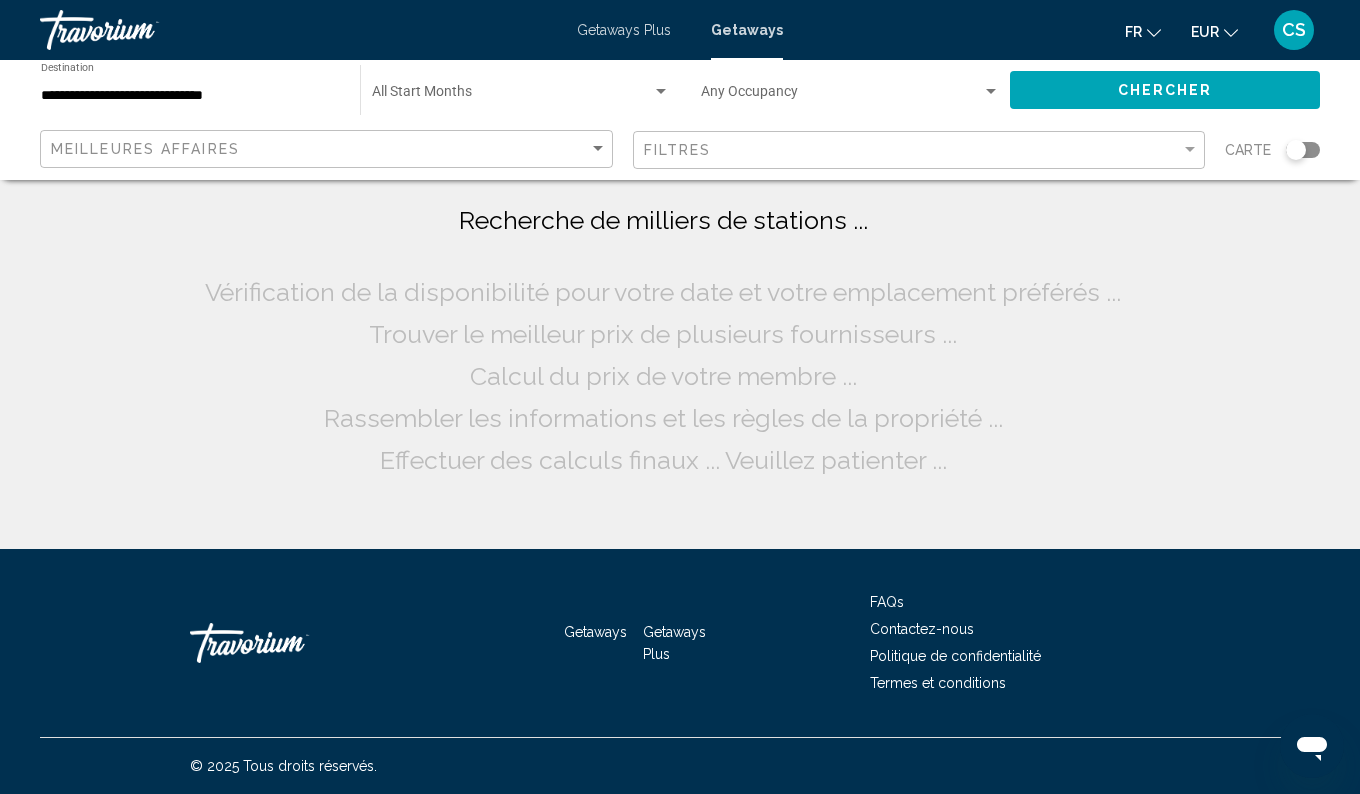 click on "**********" at bounding box center (190, 96) 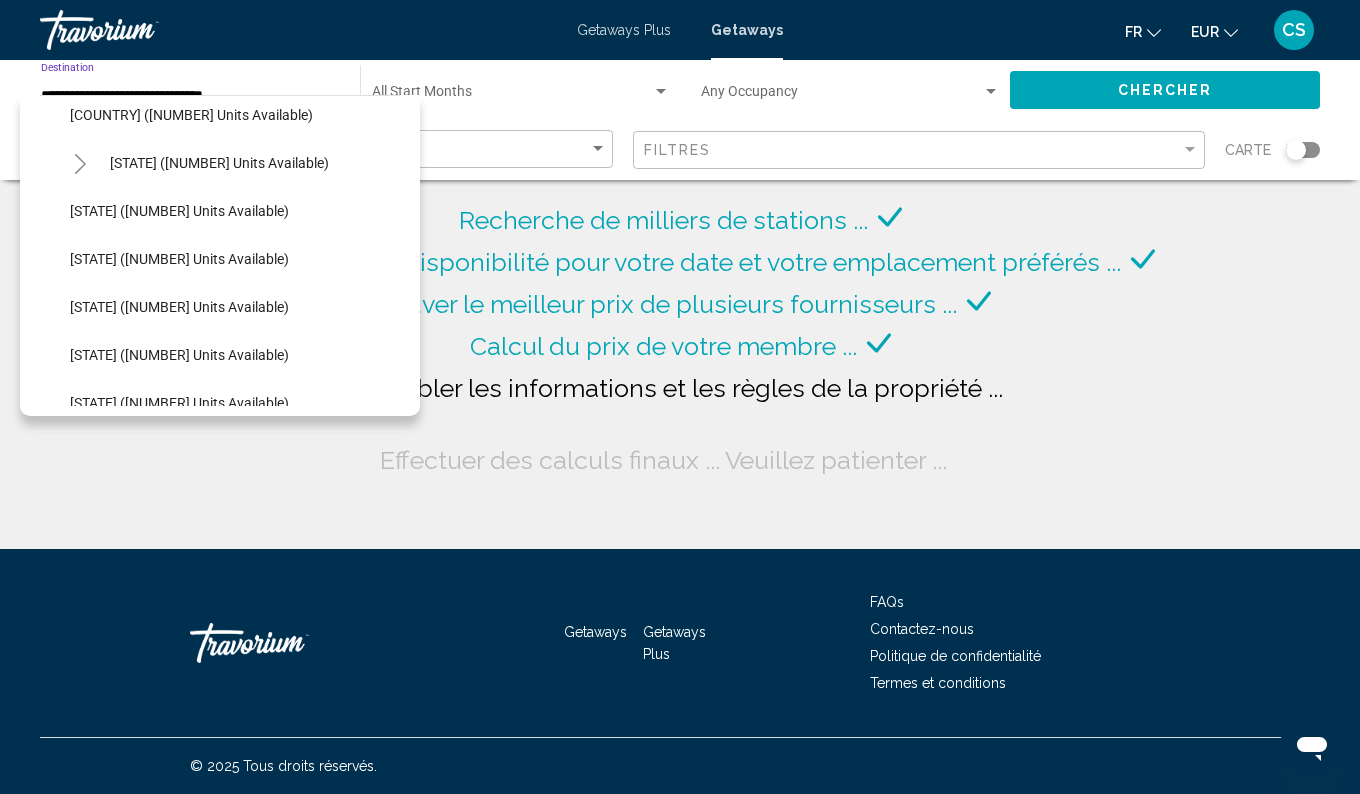 scroll, scrollTop: 407, scrollLeft: 0, axis: vertical 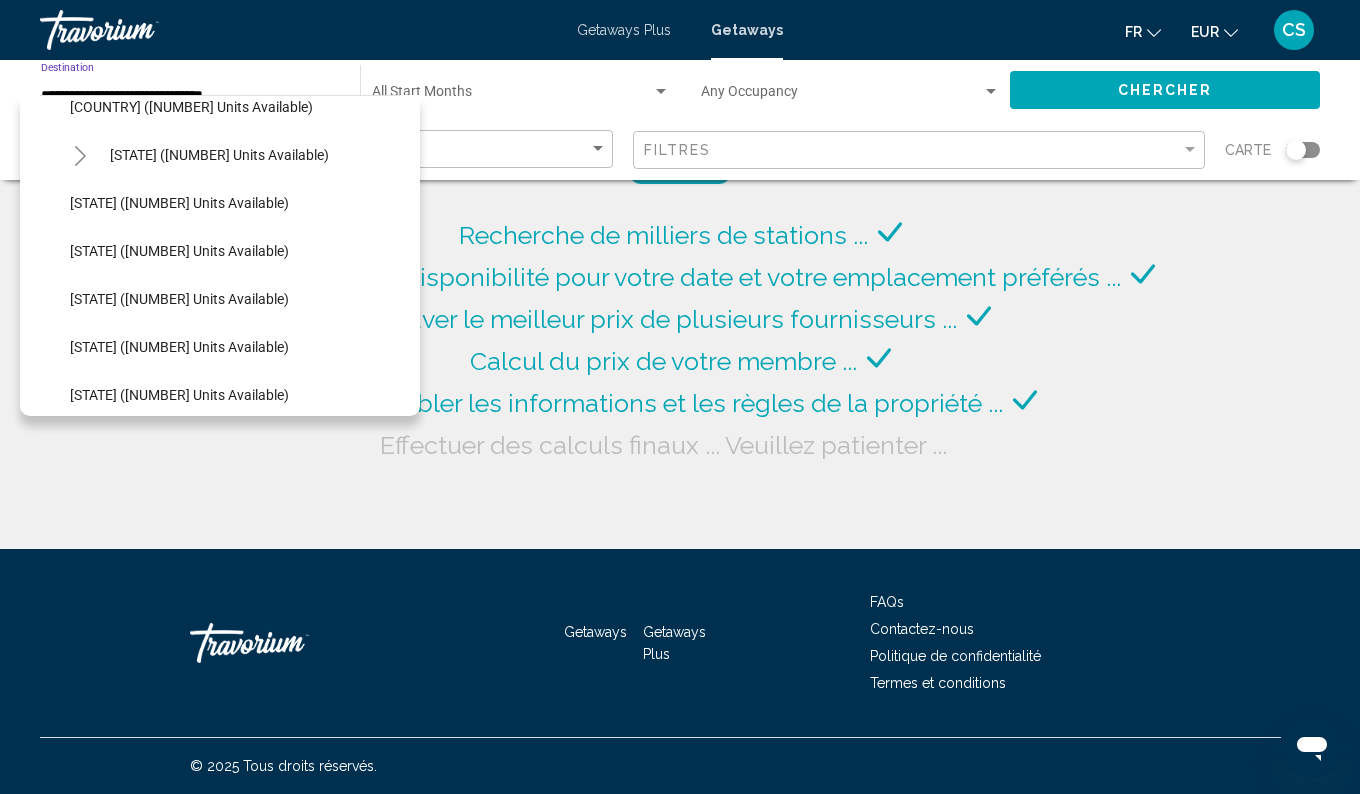 click 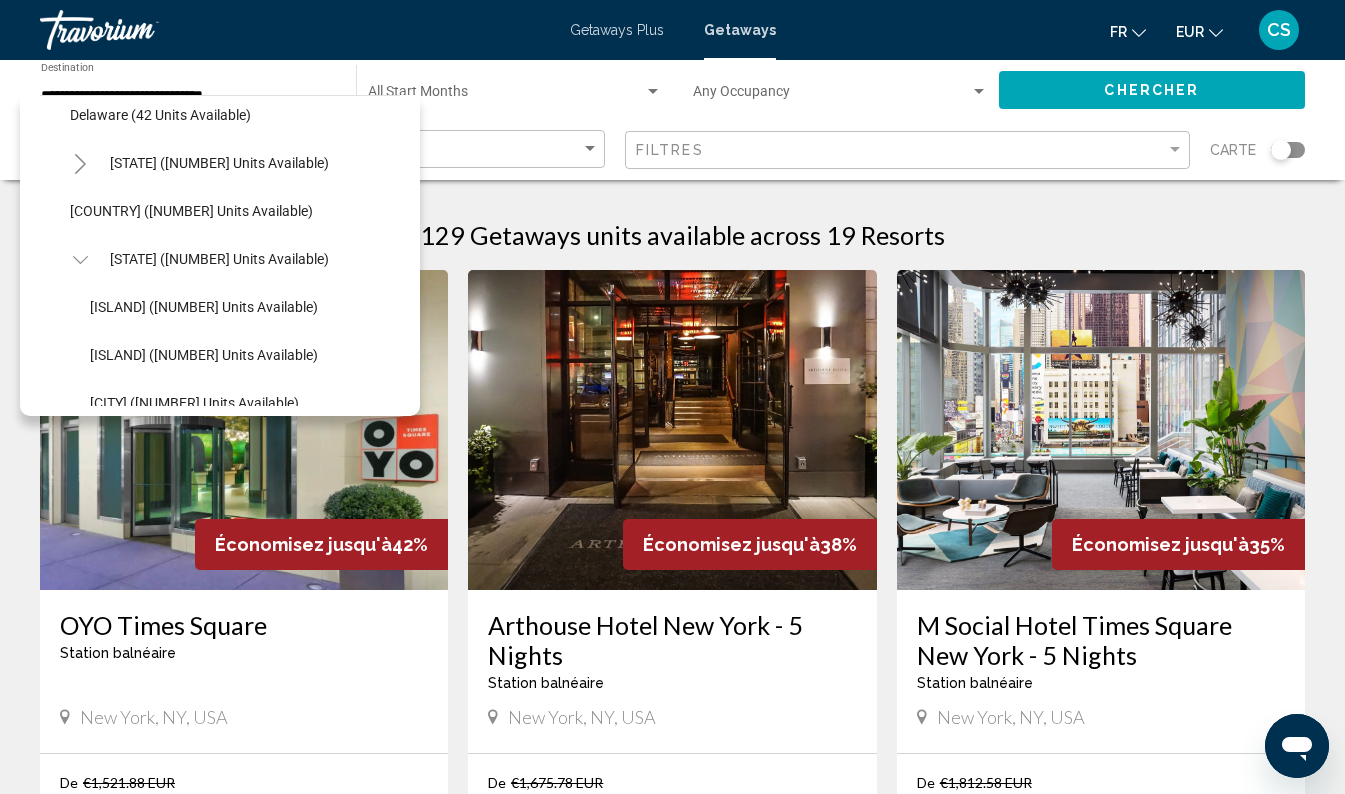 scroll, scrollTop: 0, scrollLeft: 0, axis: both 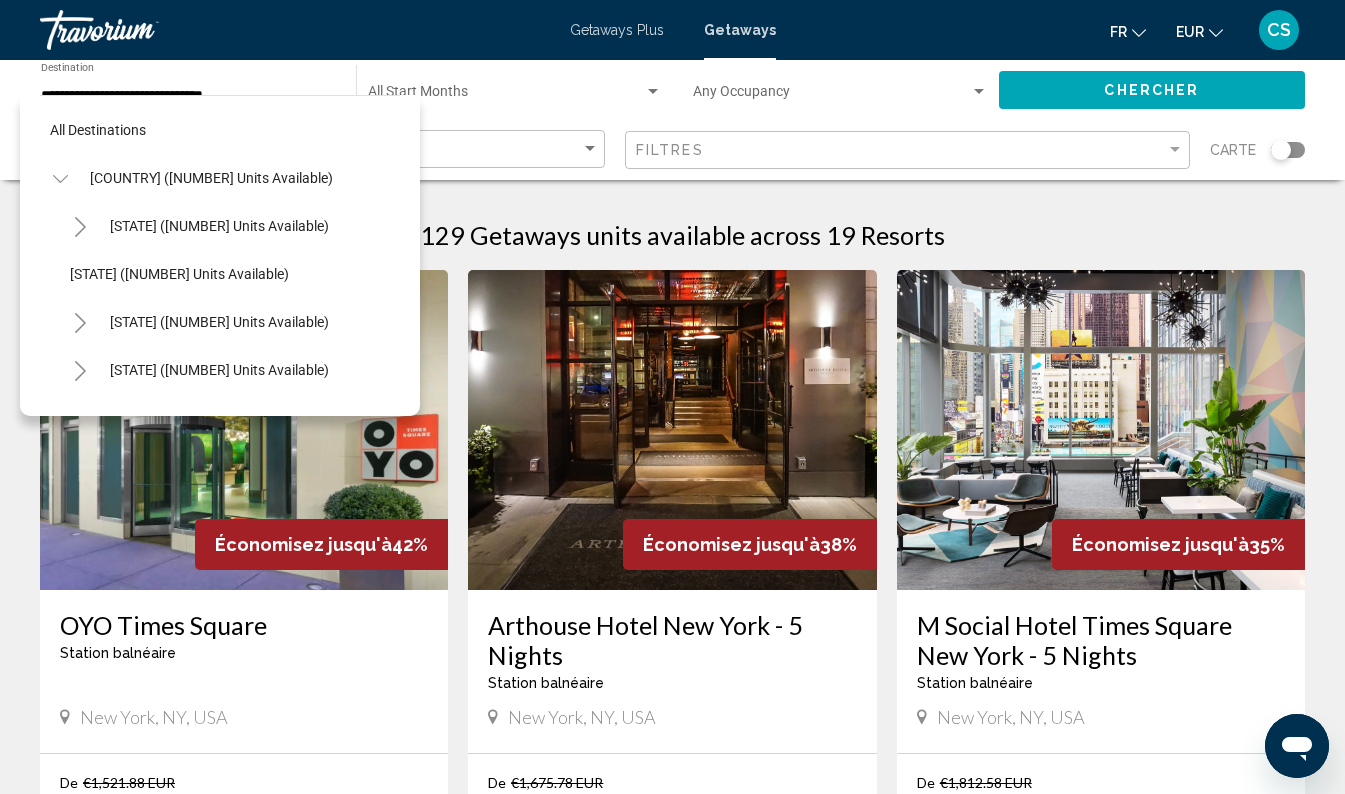 click 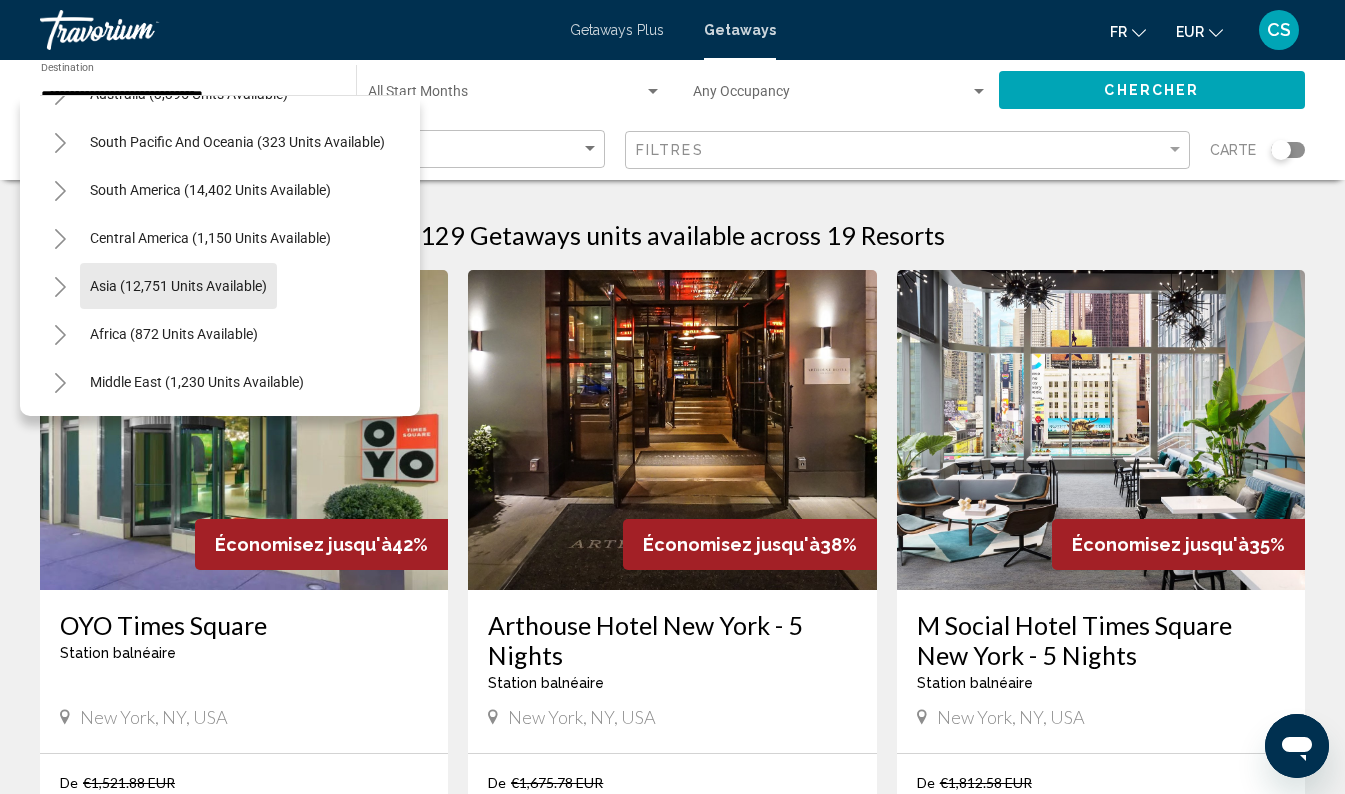 scroll, scrollTop: 335, scrollLeft: 0, axis: vertical 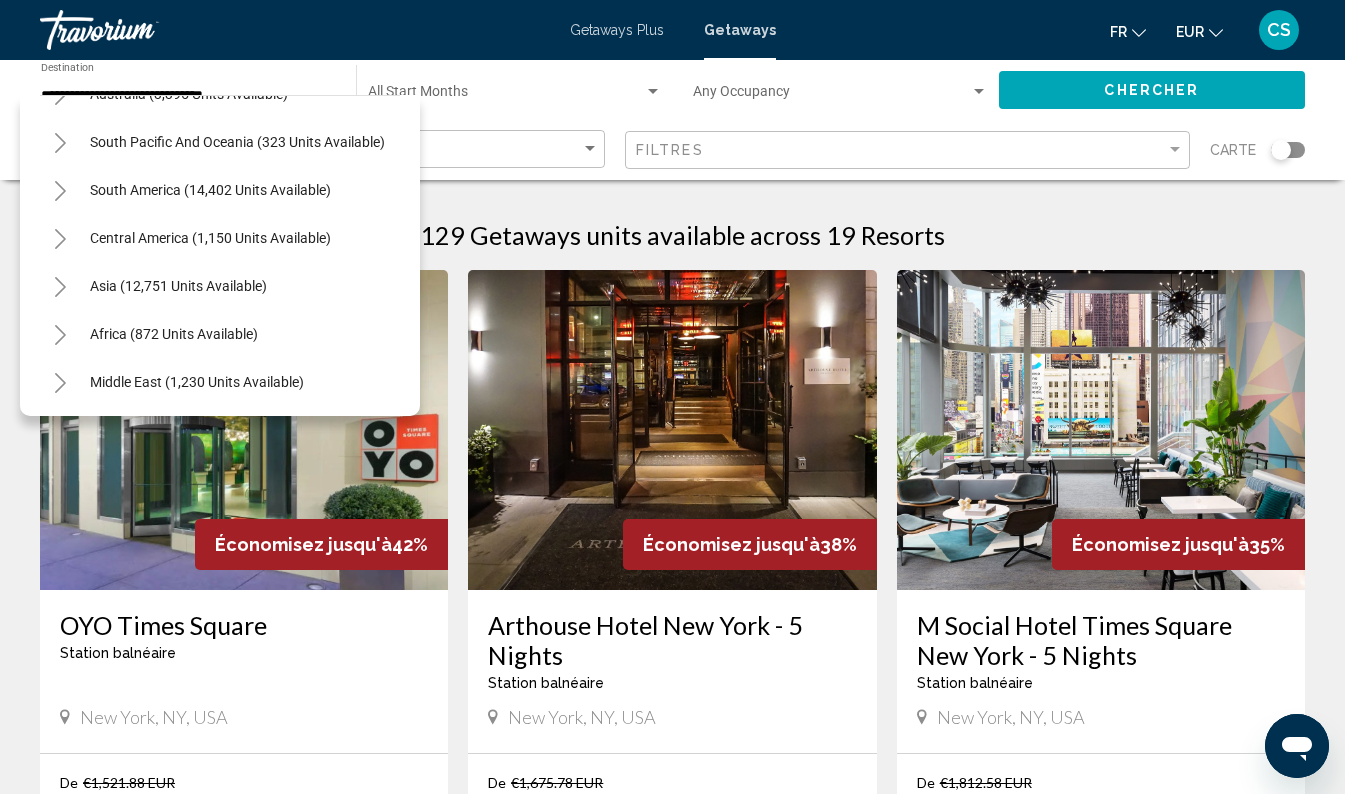 click 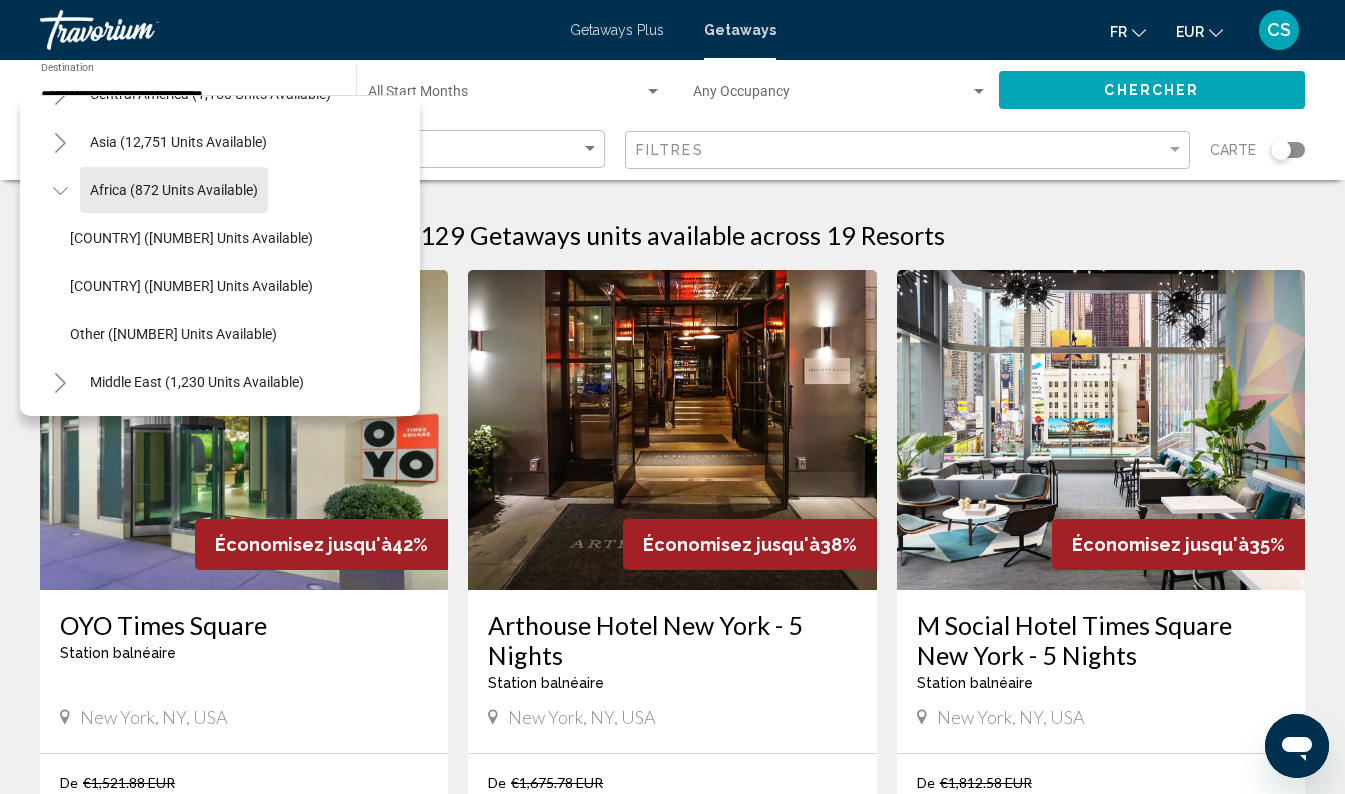 scroll, scrollTop: 483, scrollLeft: 0, axis: vertical 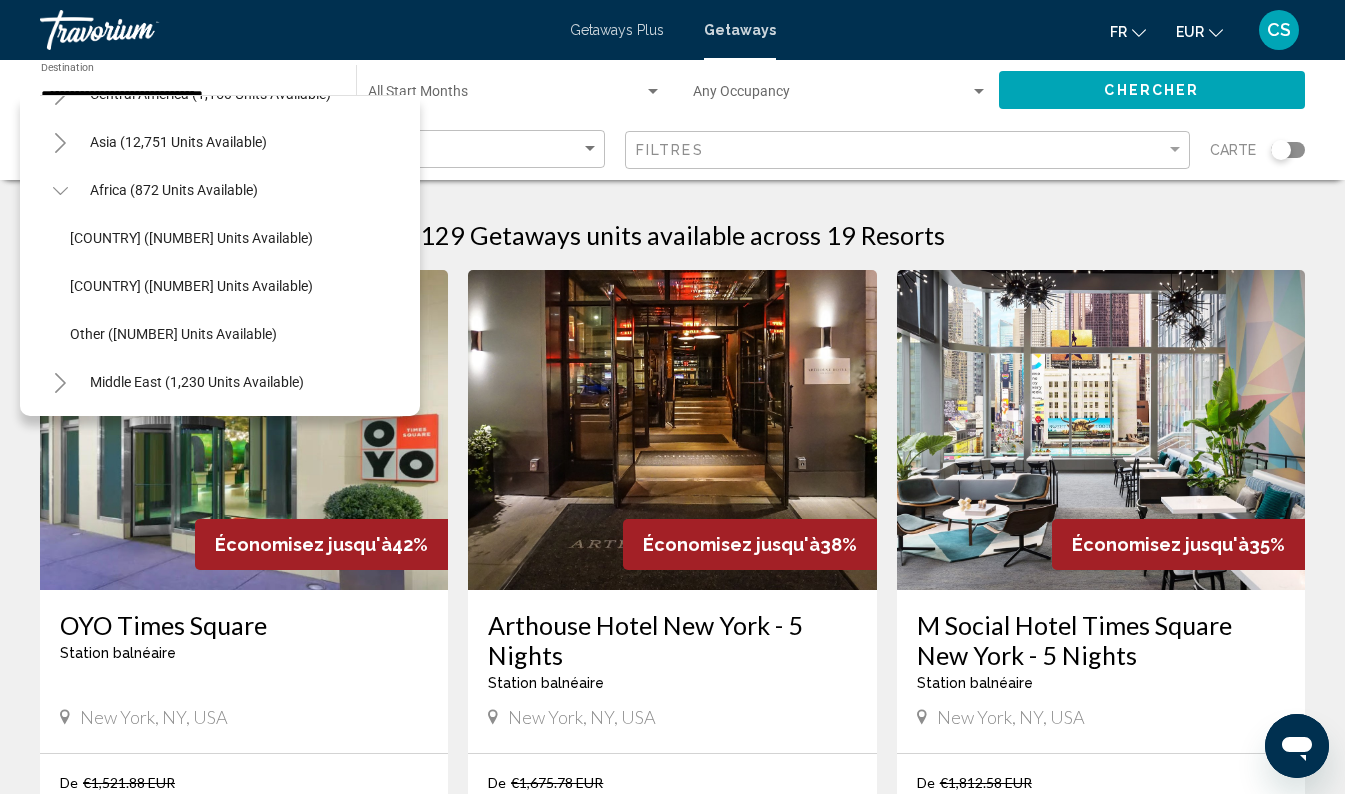 click 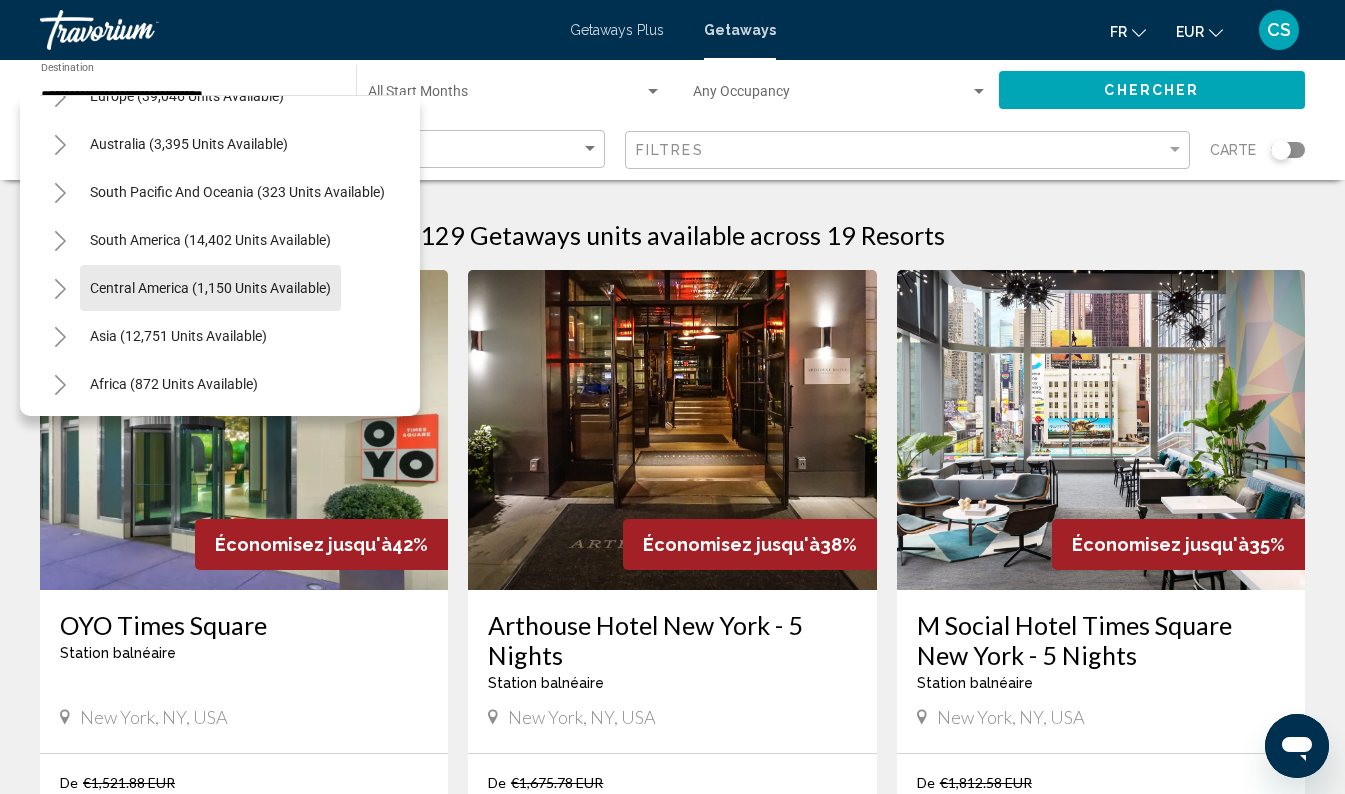 scroll, scrollTop: 228, scrollLeft: 0, axis: vertical 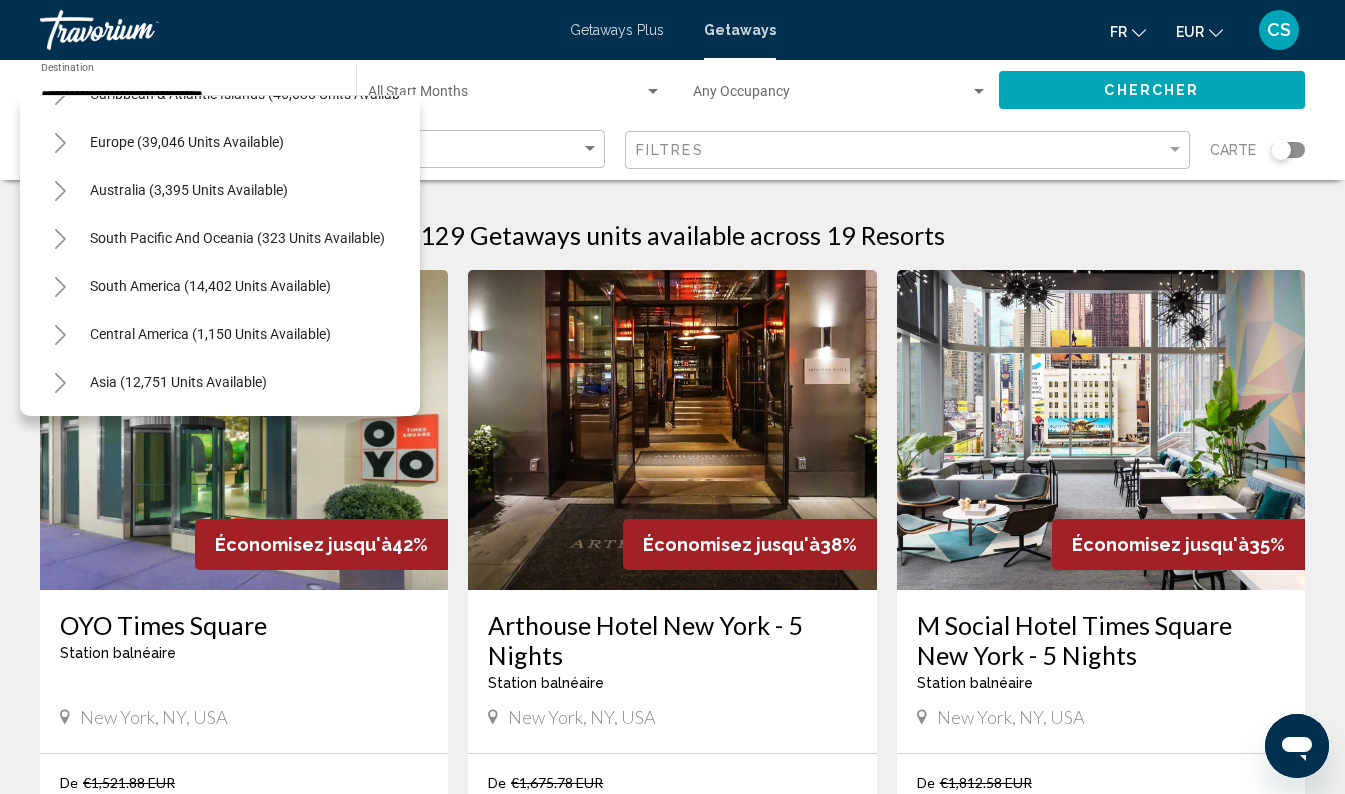 click 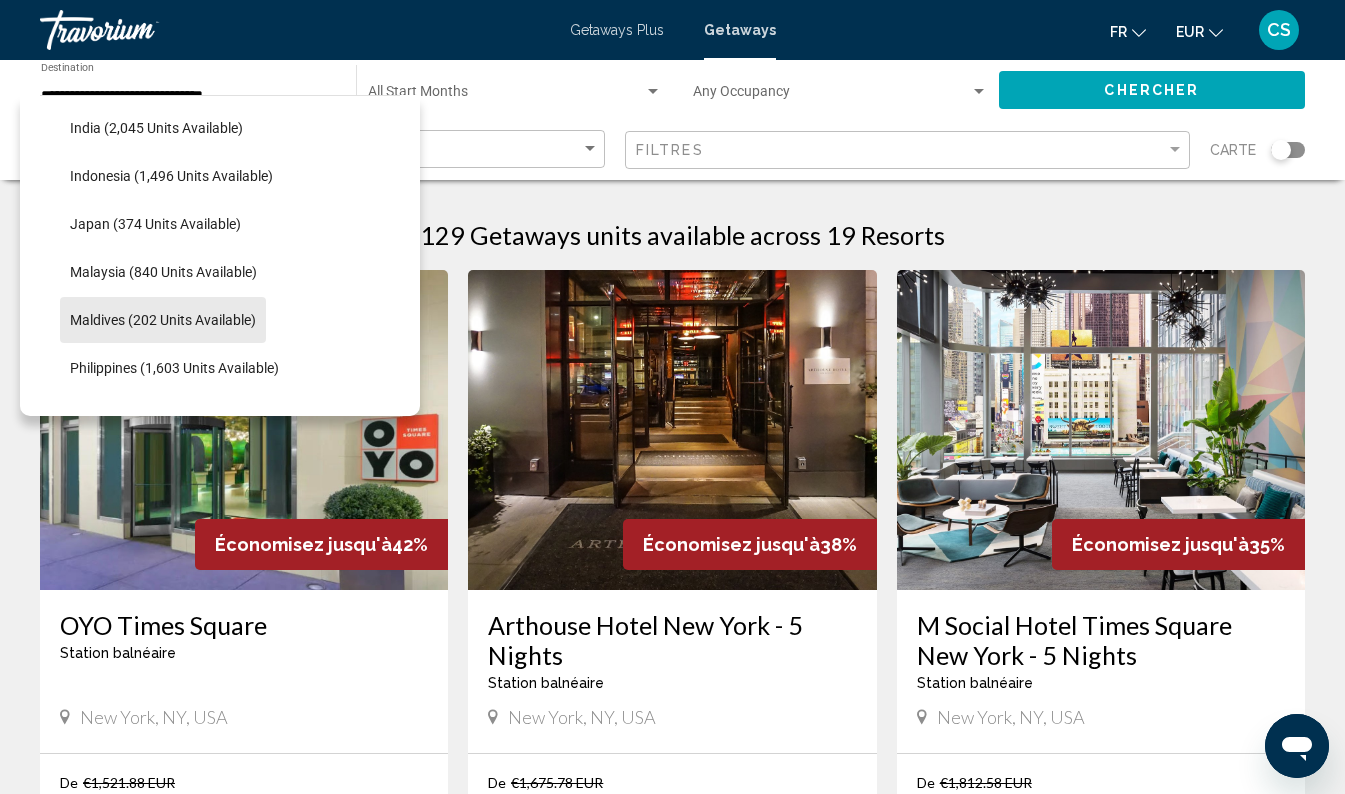 scroll, scrollTop: 699, scrollLeft: 0, axis: vertical 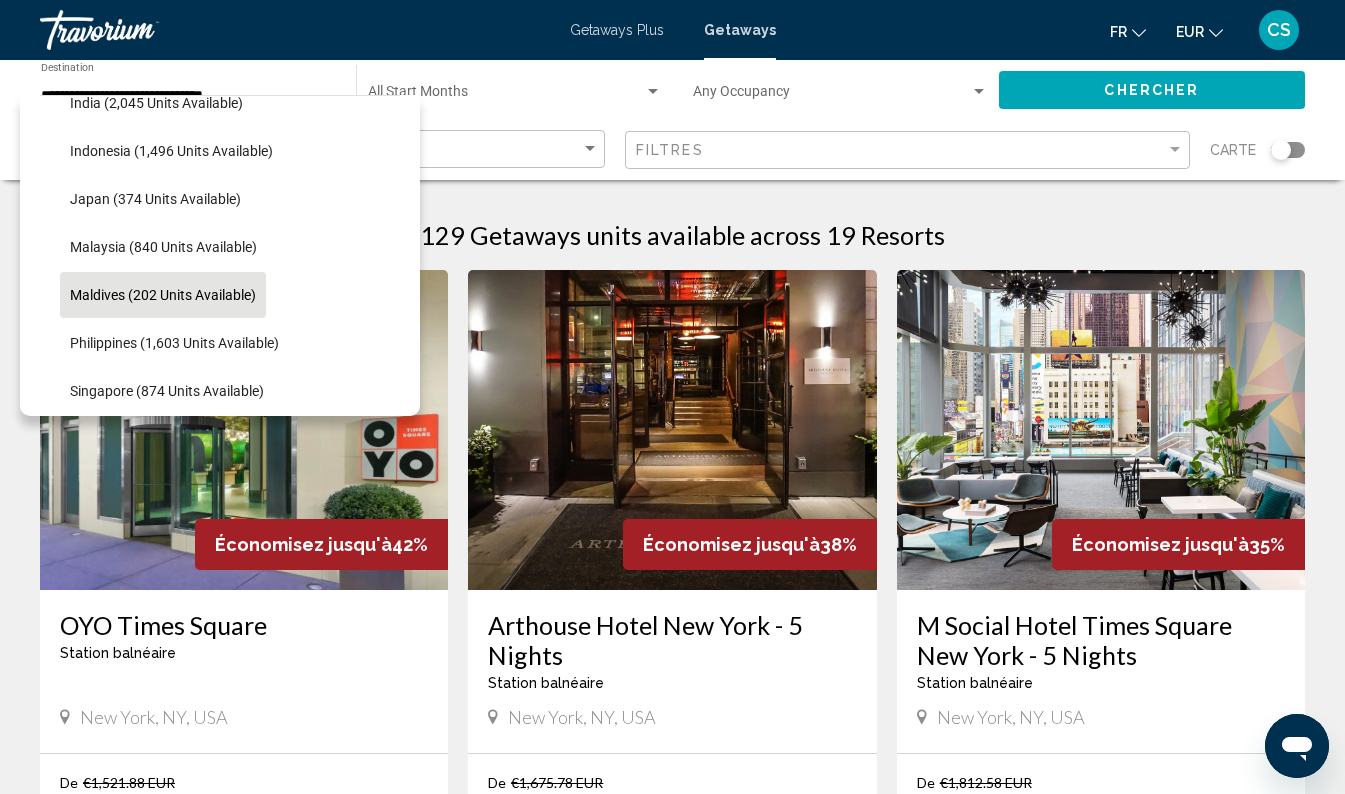 click on "Maldives (202 units available)" 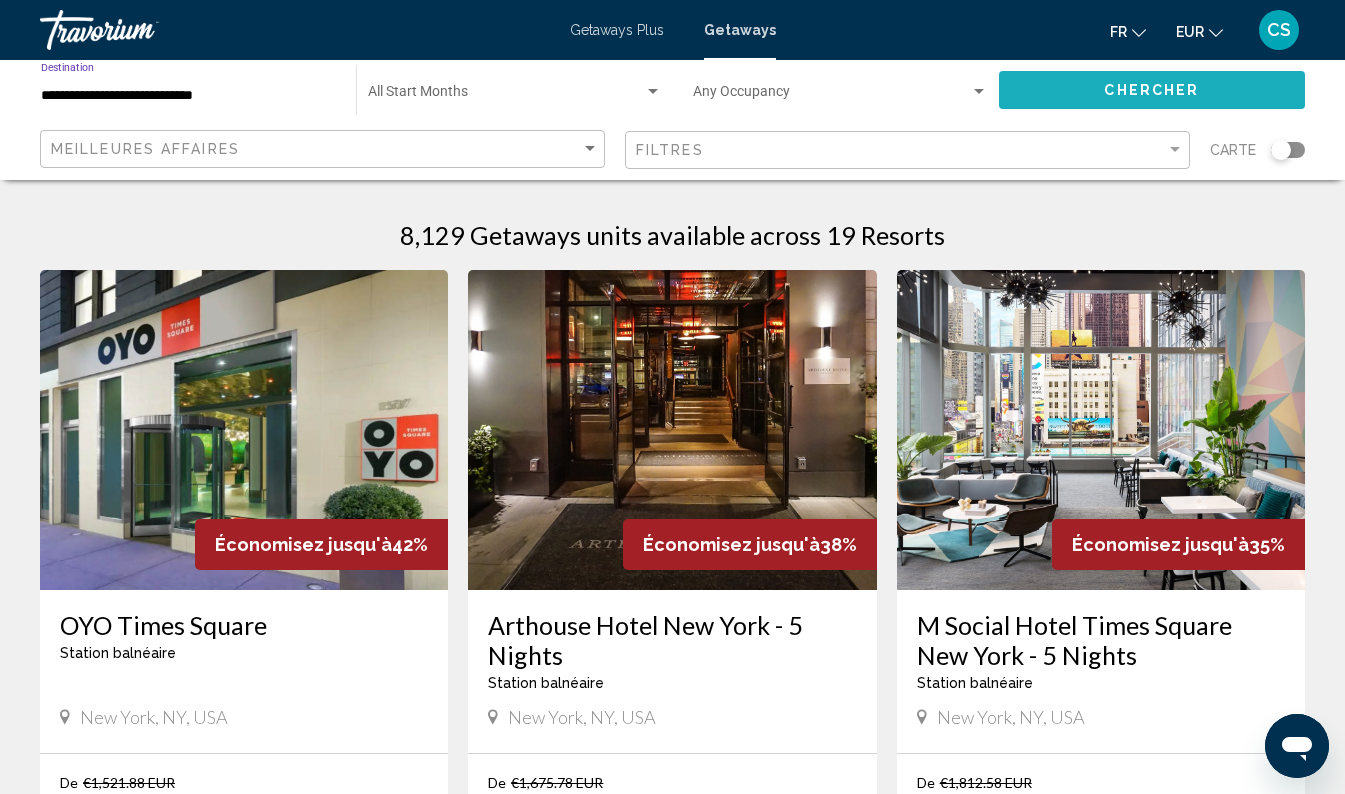 click on "Chercher" 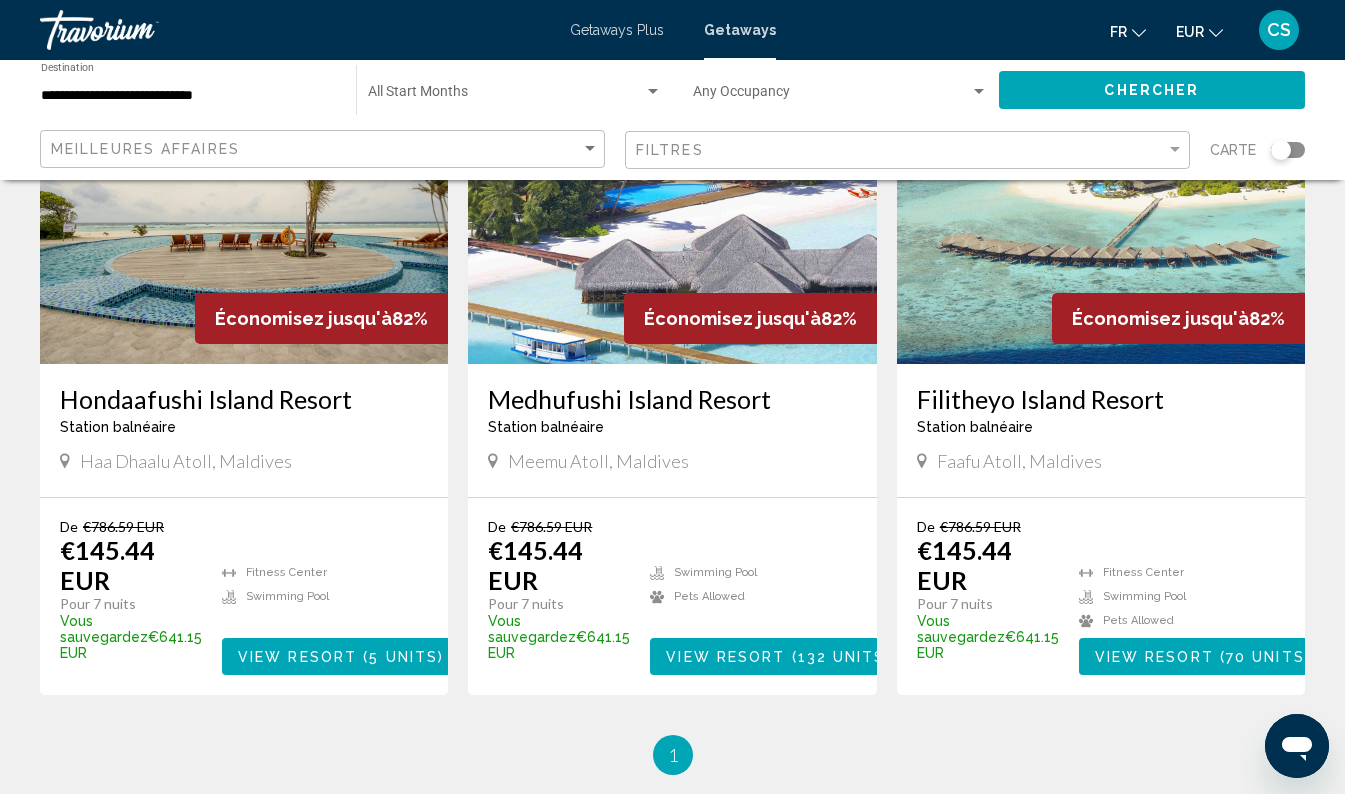 scroll, scrollTop: 227, scrollLeft: 0, axis: vertical 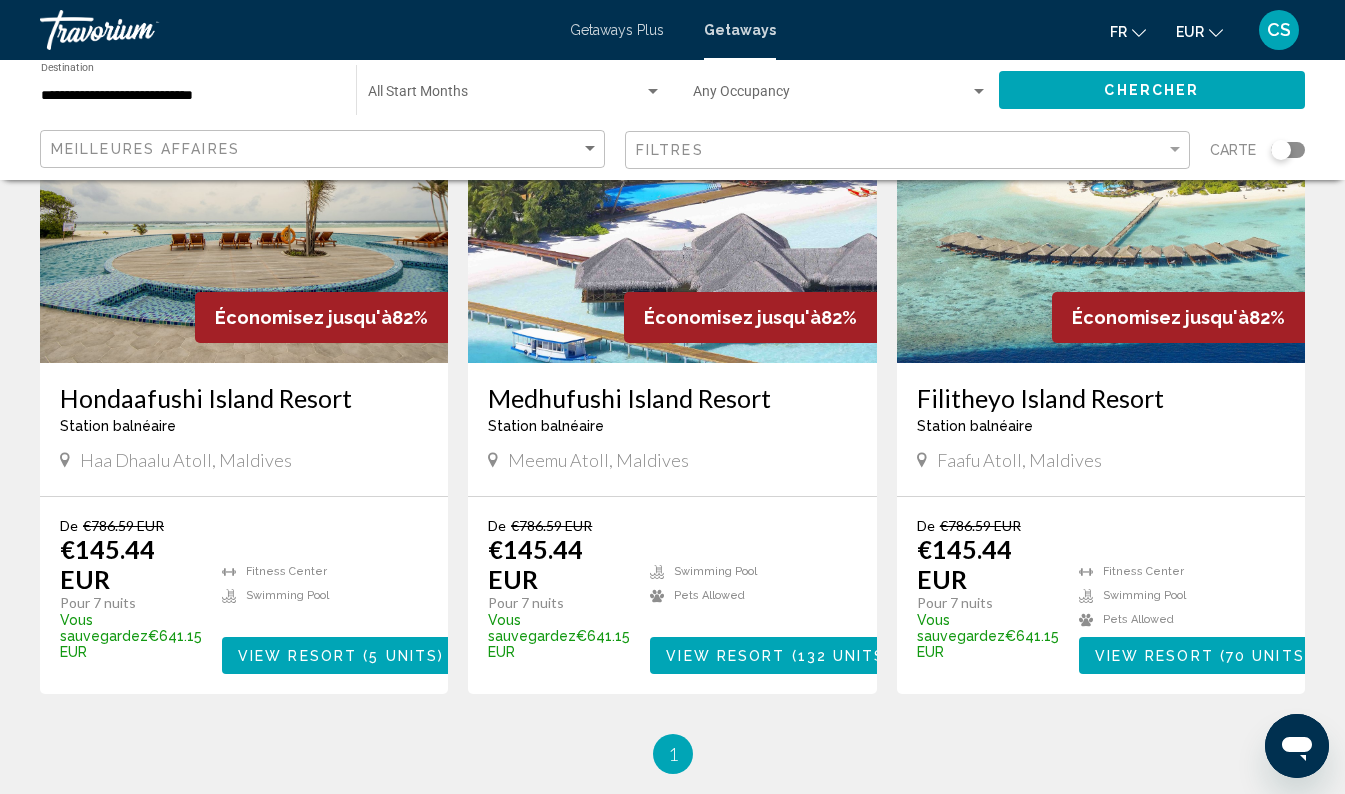 drag, startPoint x: 904, startPoint y: 402, endPoint x: 1197, endPoint y: 404, distance: 293.00684 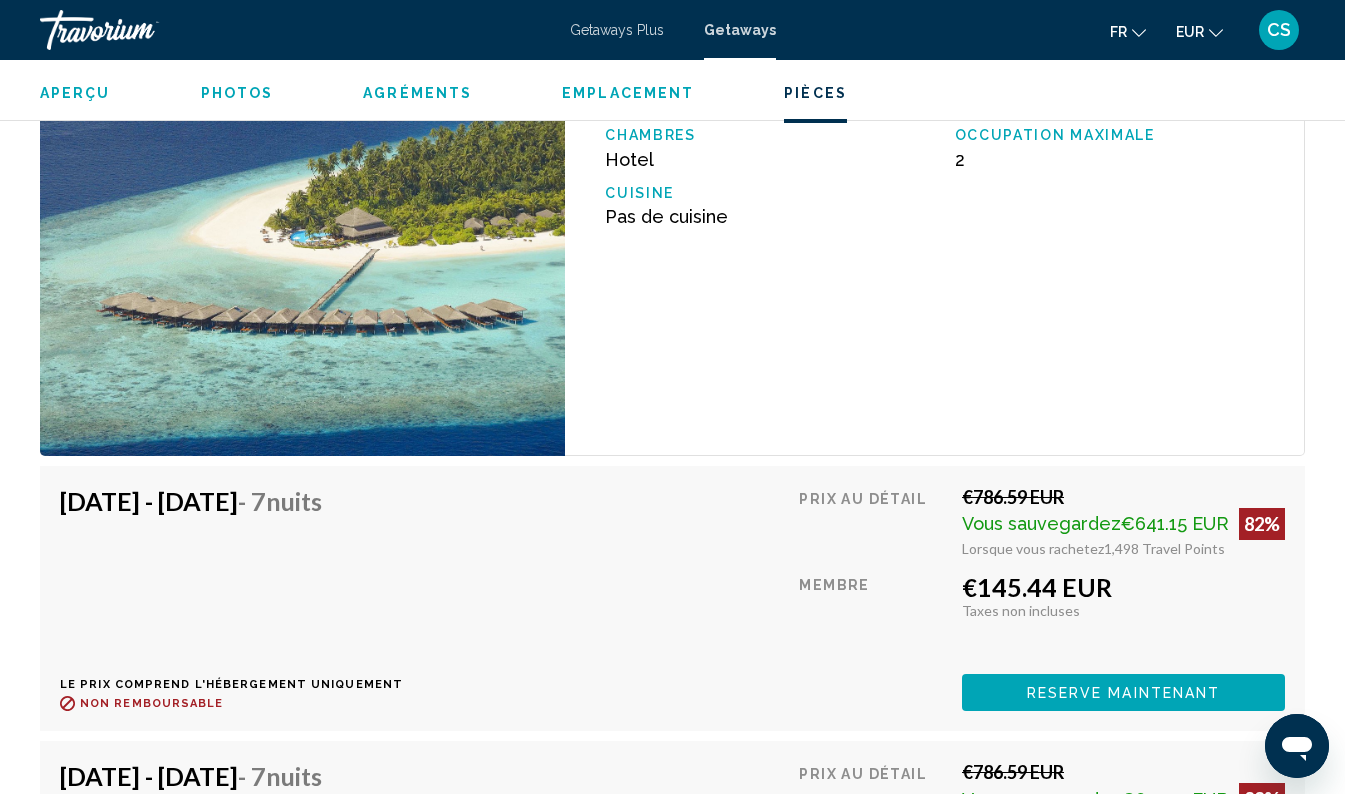 scroll, scrollTop: 4196, scrollLeft: 0, axis: vertical 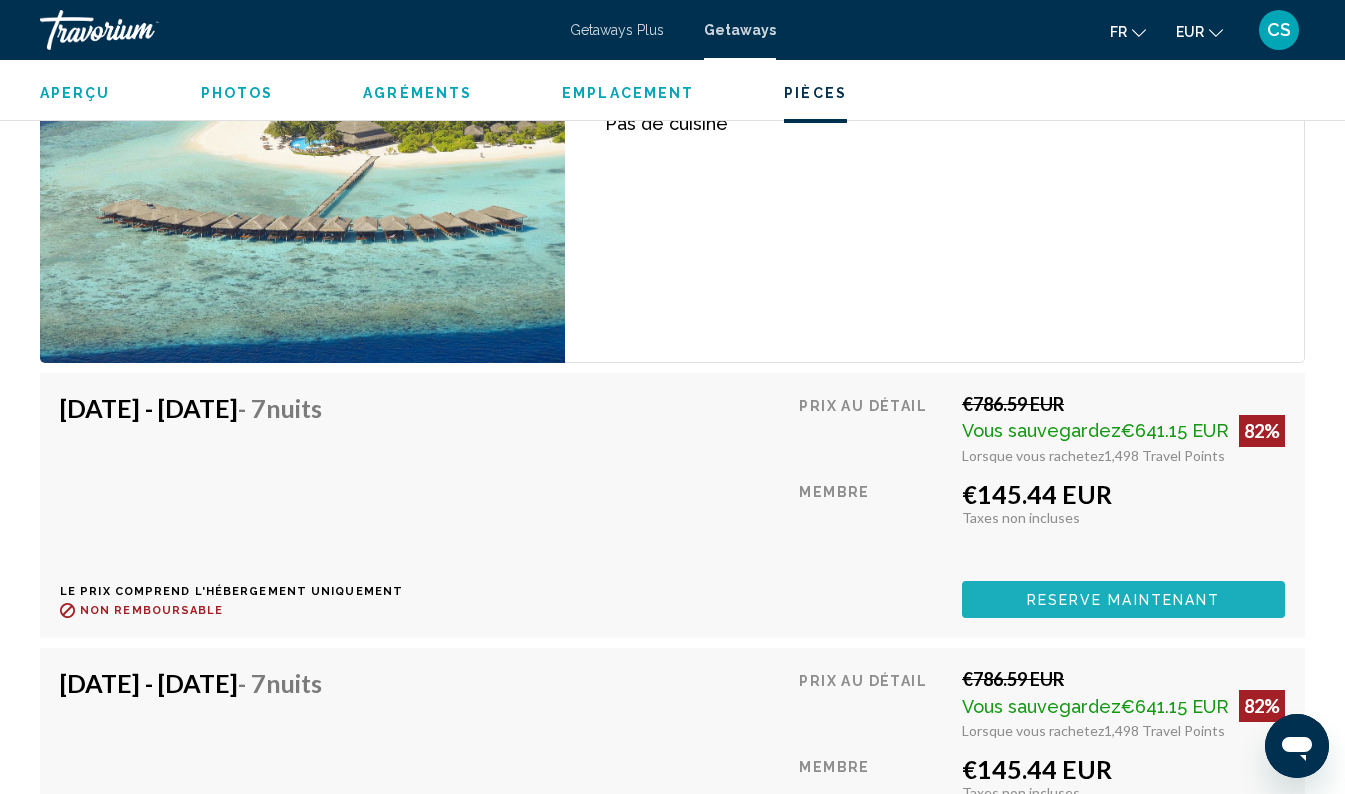 click on "Reserve maintenant" at bounding box center [1124, 600] 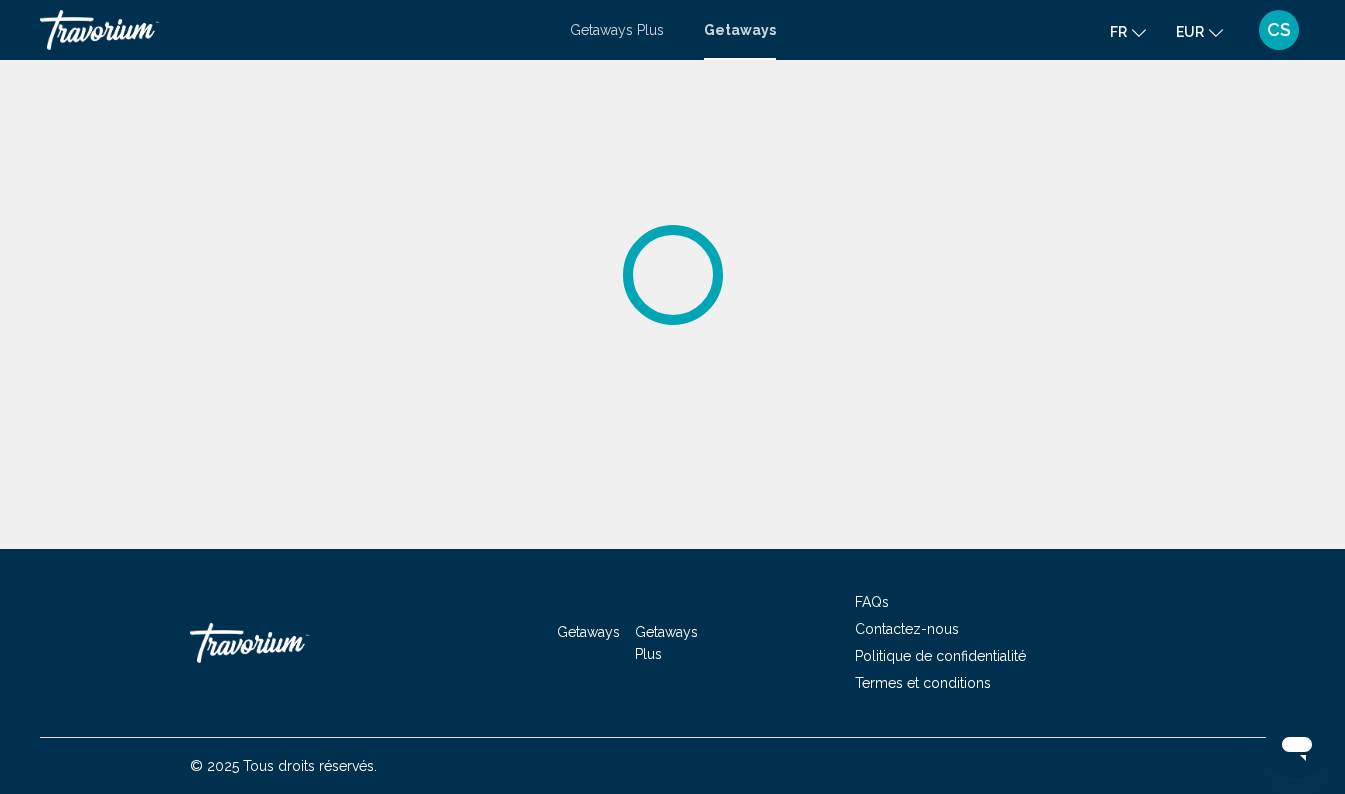 scroll, scrollTop: 0, scrollLeft: 0, axis: both 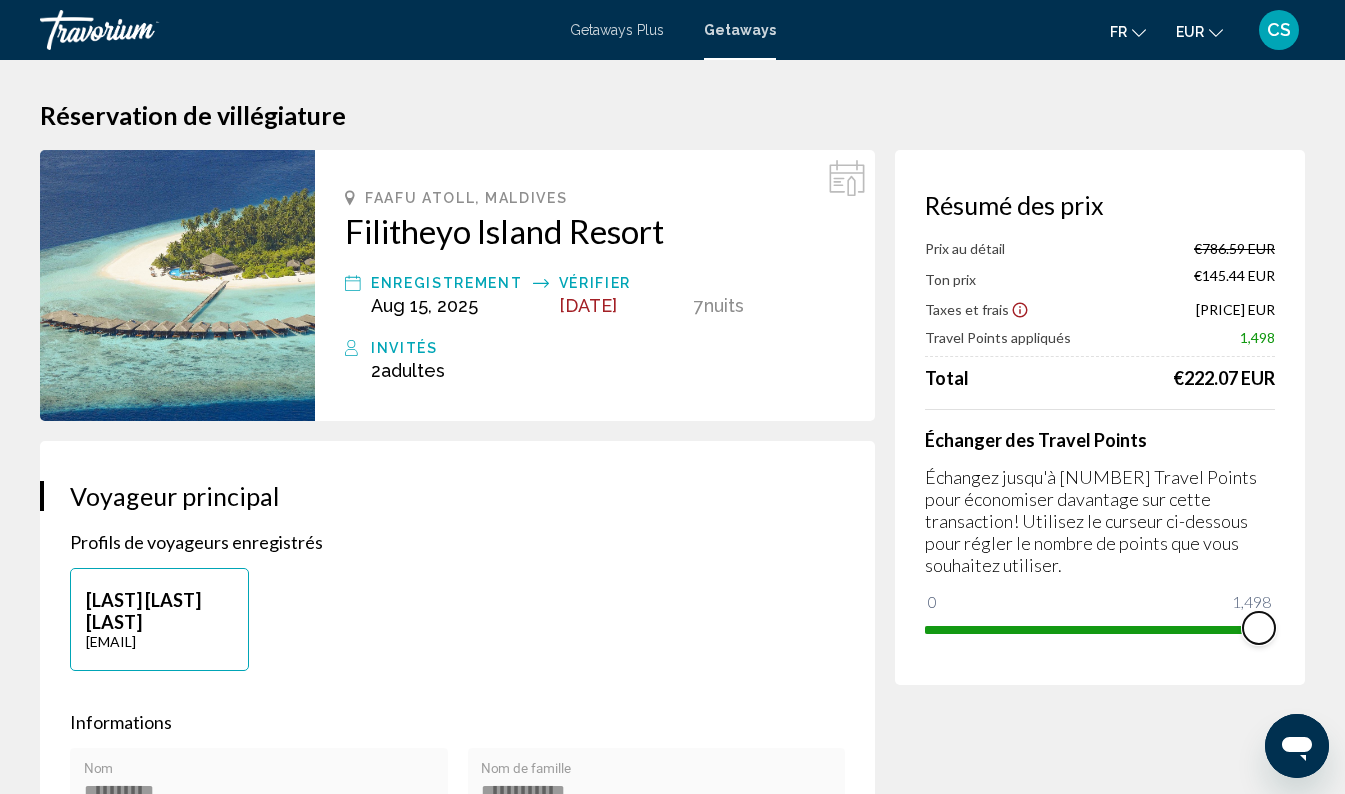 drag, startPoint x: 1257, startPoint y: 604, endPoint x: 1291, endPoint y: 603, distance: 34.0147 